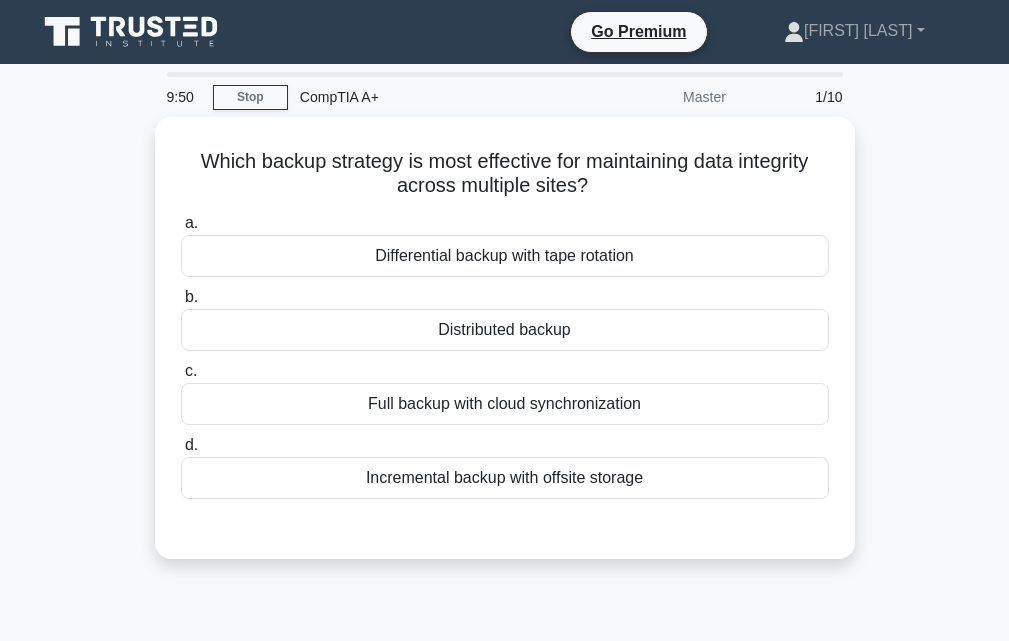 scroll, scrollTop: 0, scrollLeft: 0, axis: both 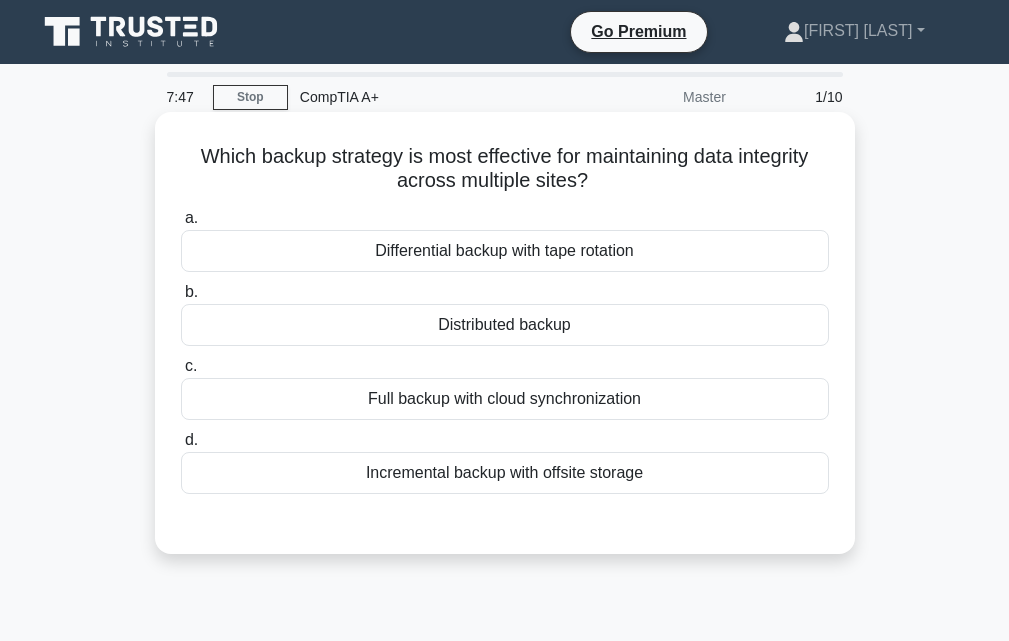 click on "Full backup with cloud synchronization" at bounding box center (505, 399) 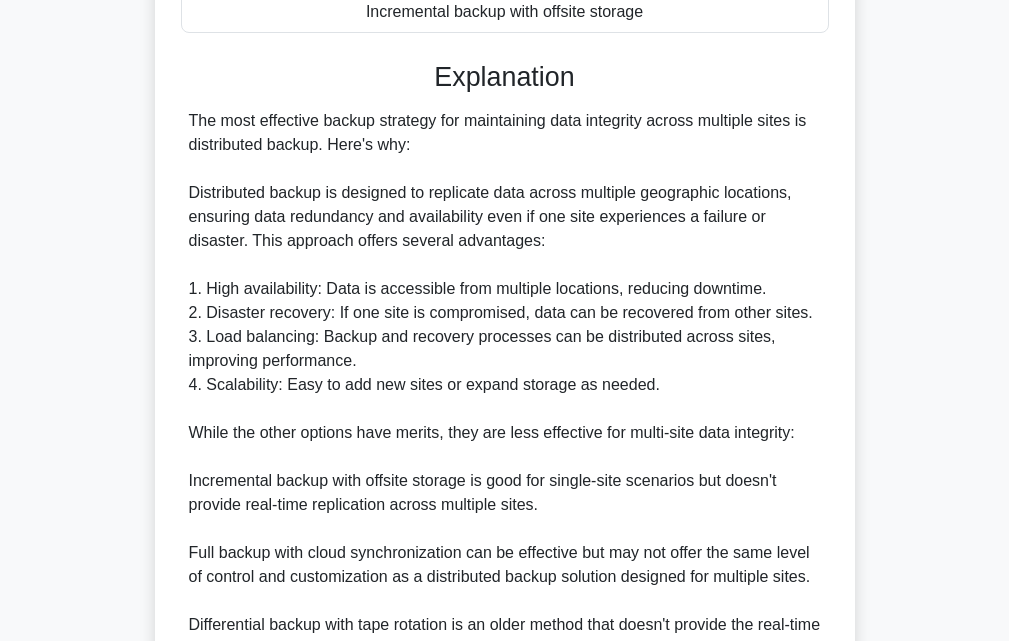 scroll, scrollTop: 762, scrollLeft: 0, axis: vertical 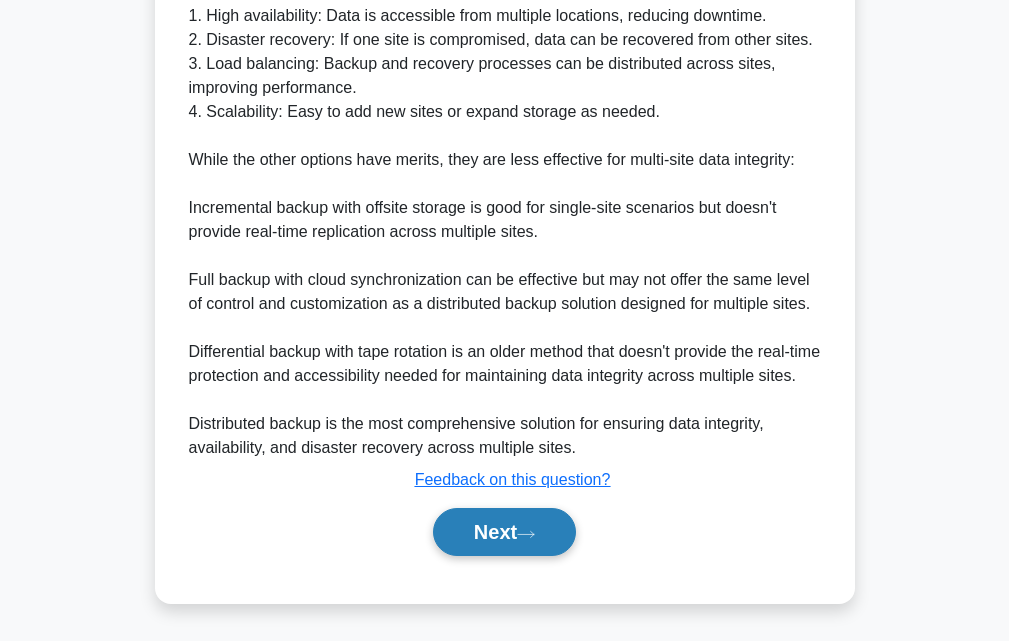 click on "Next" at bounding box center [504, 532] 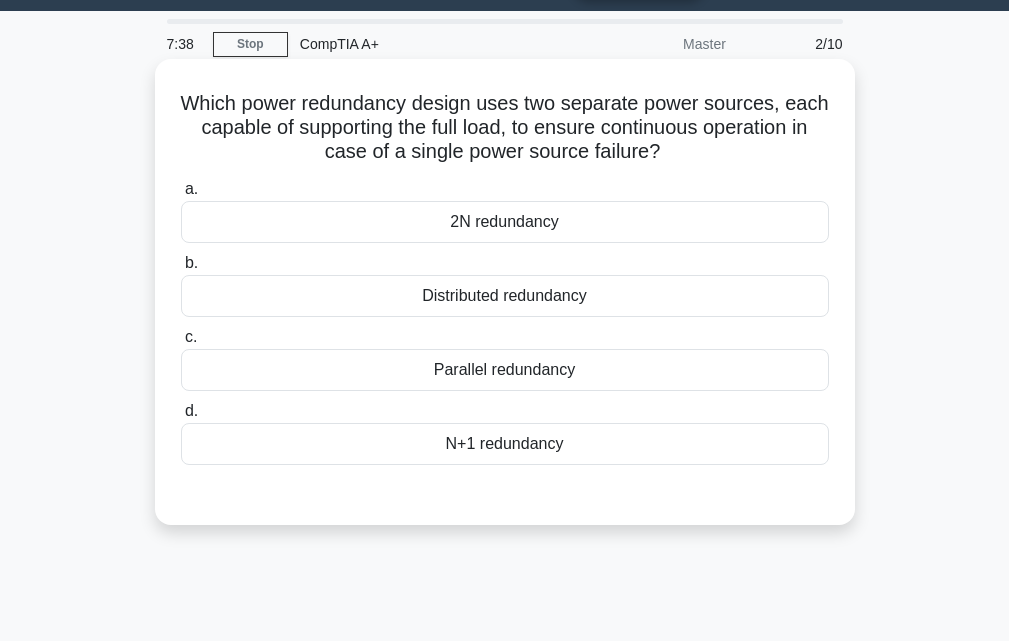 scroll, scrollTop: 0, scrollLeft: 0, axis: both 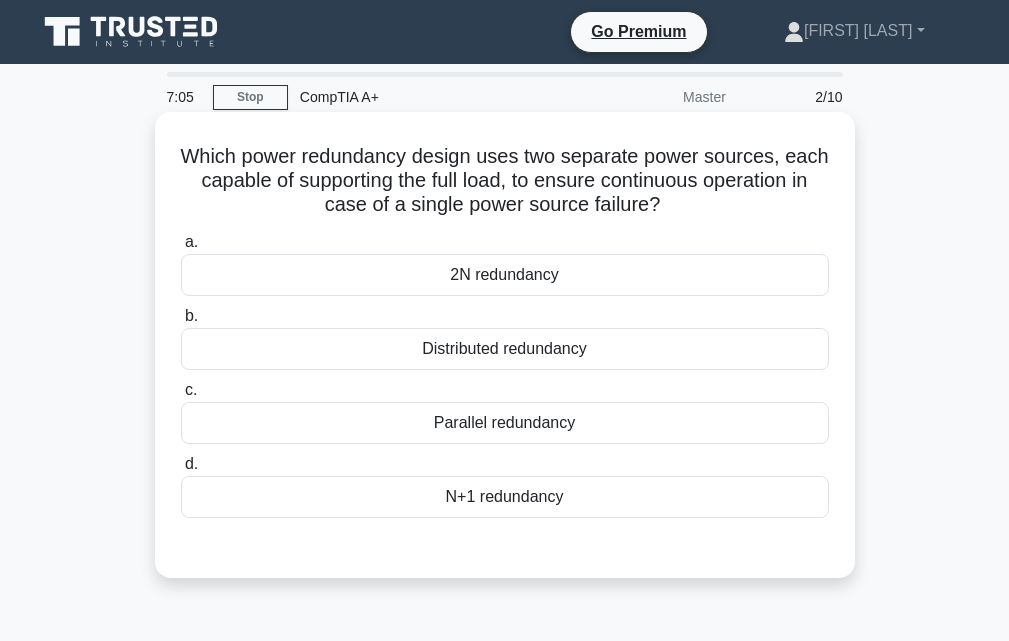click on "N+1 redundancy" at bounding box center (505, 497) 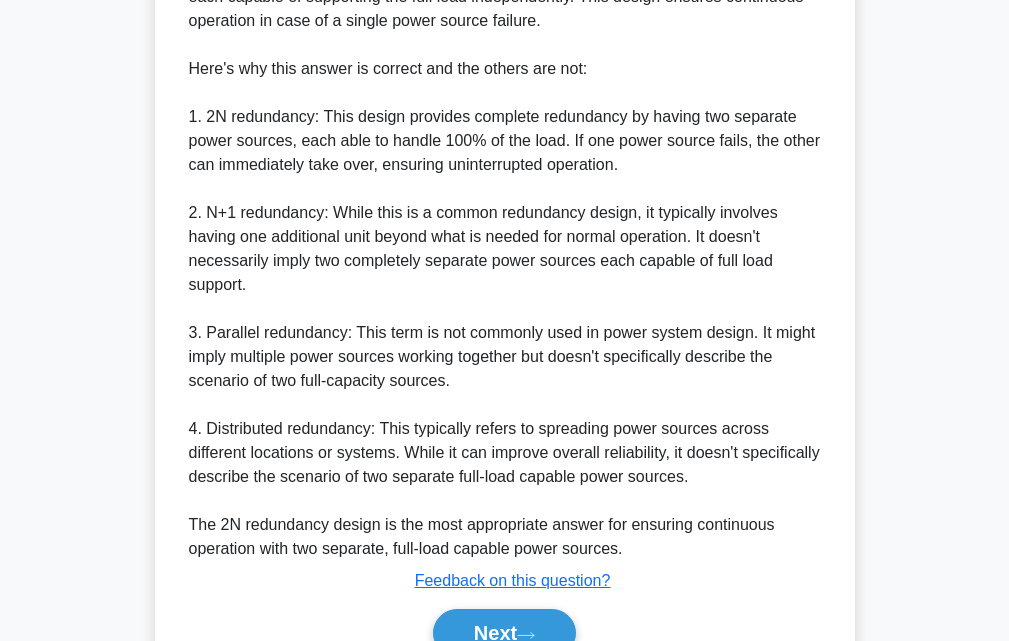scroll, scrollTop: 786, scrollLeft: 0, axis: vertical 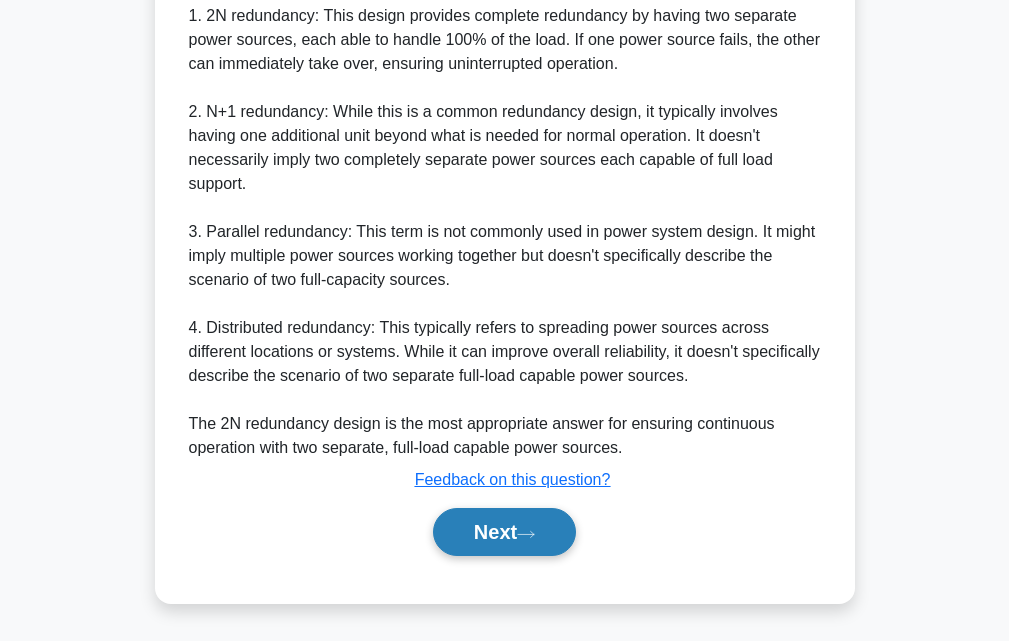 click on "Next" at bounding box center [504, 532] 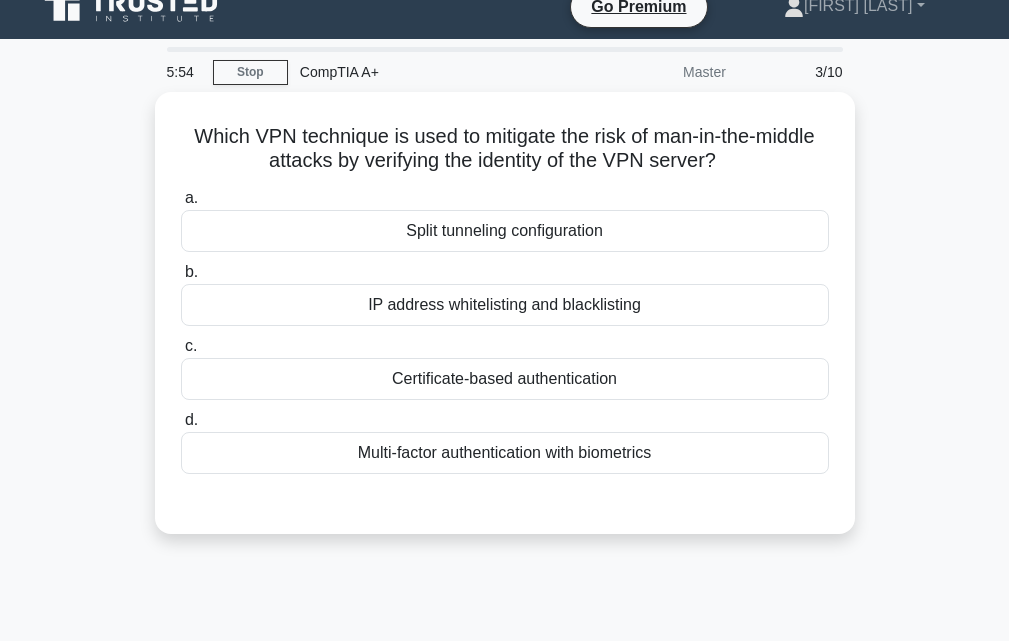 scroll, scrollTop: 0, scrollLeft: 0, axis: both 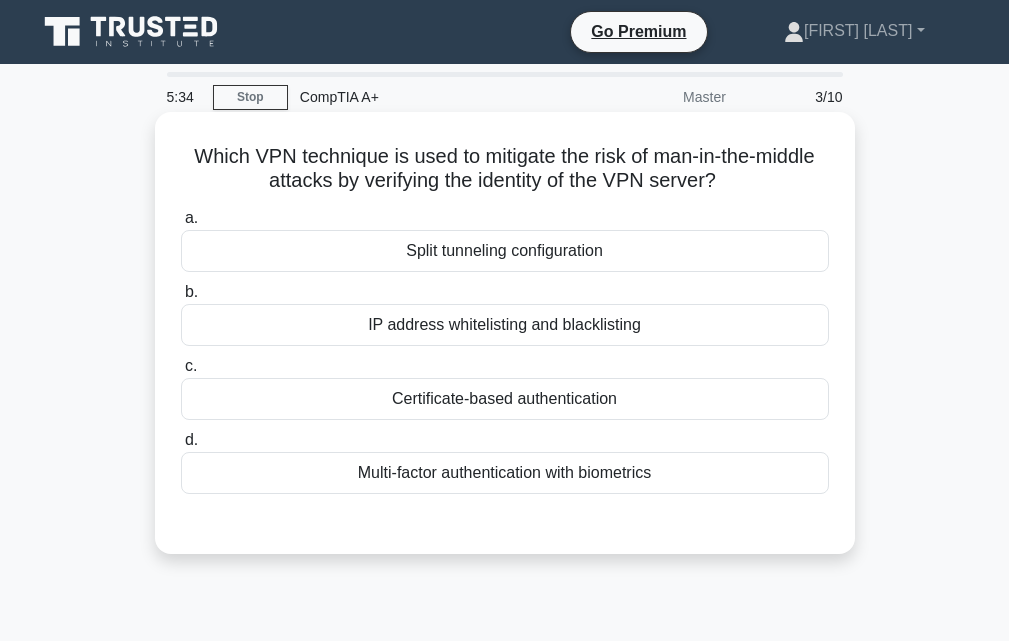 click on "Certificate-based authentication" at bounding box center (505, 399) 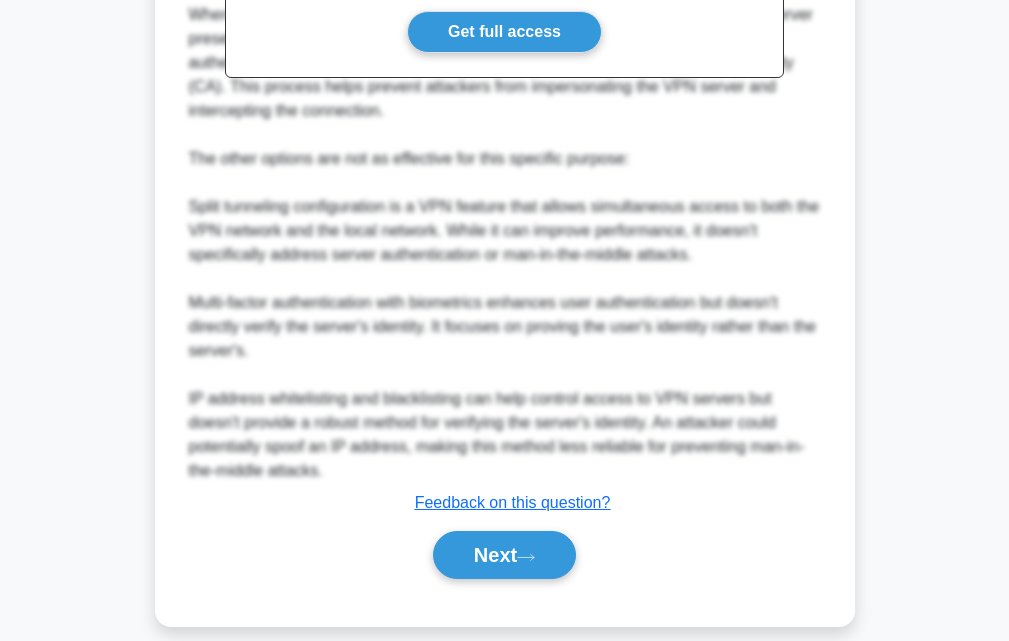 scroll, scrollTop: 712, scrollLeft: 0, axis: vertical 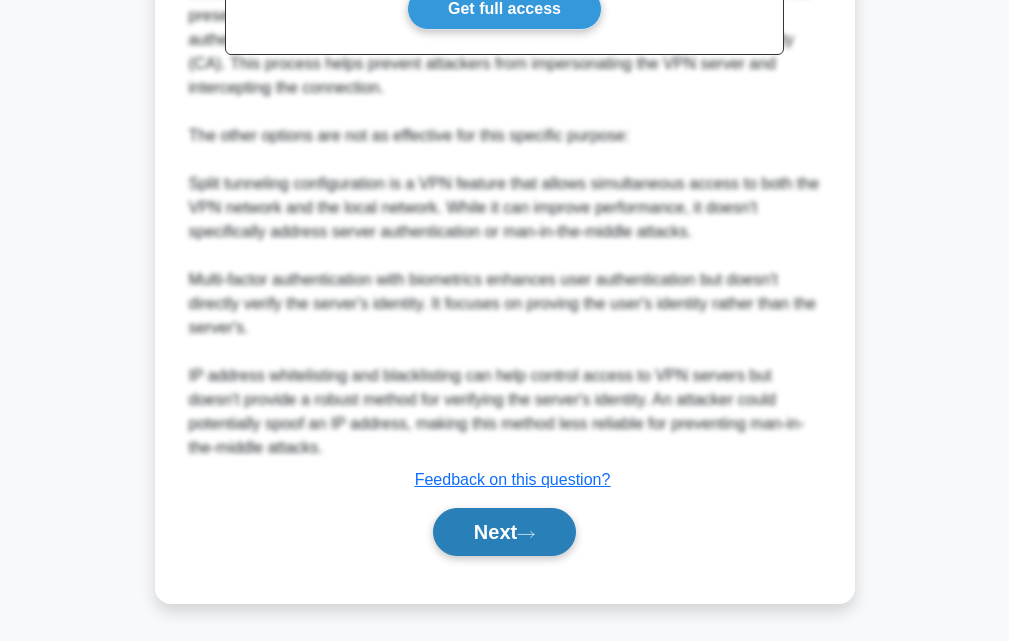 click on "Next" at bounding box center (504, 532) 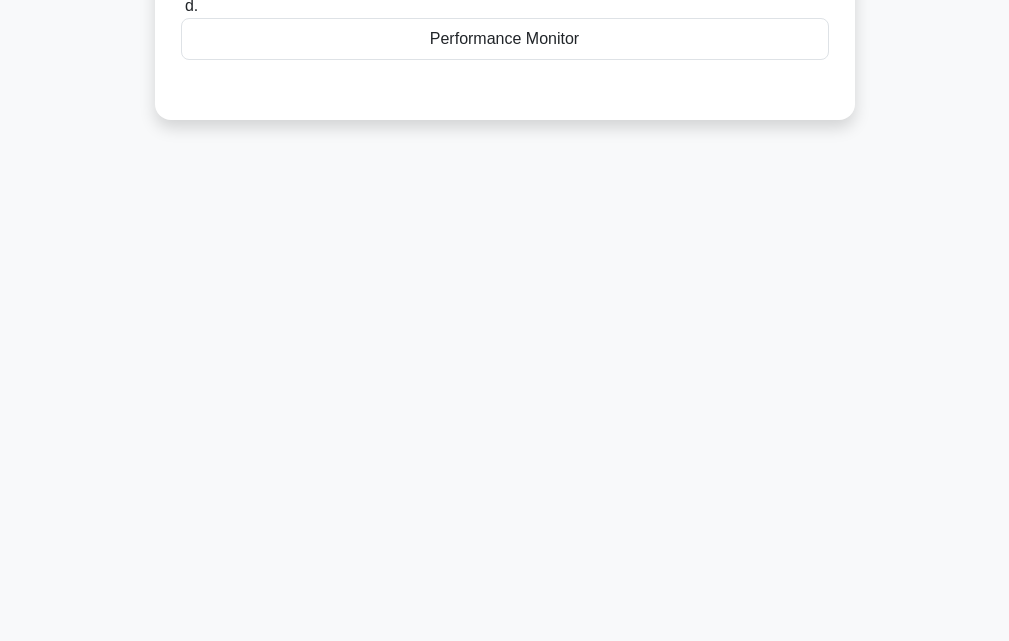 scroll, scrollTop: 0, scrollLeft: 0, axis: both 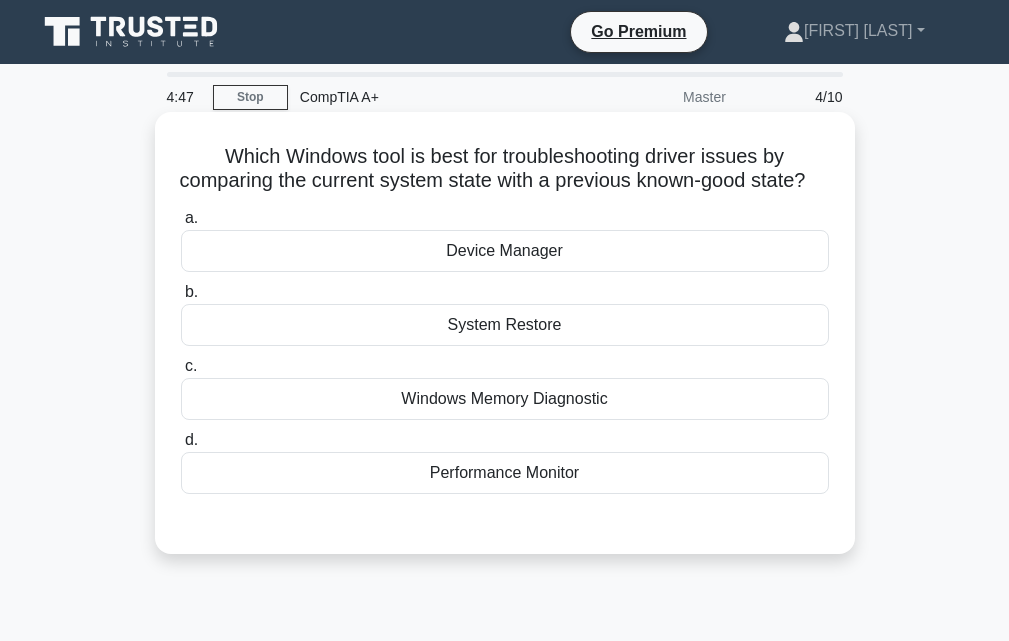 click on "System Restore" at bounding box center [505, 325] 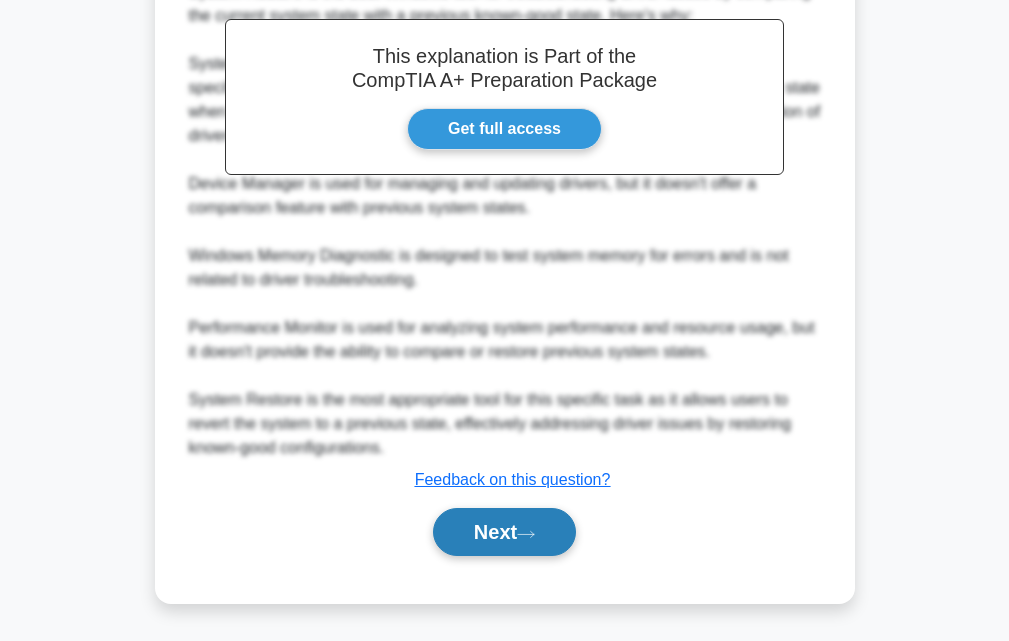 click 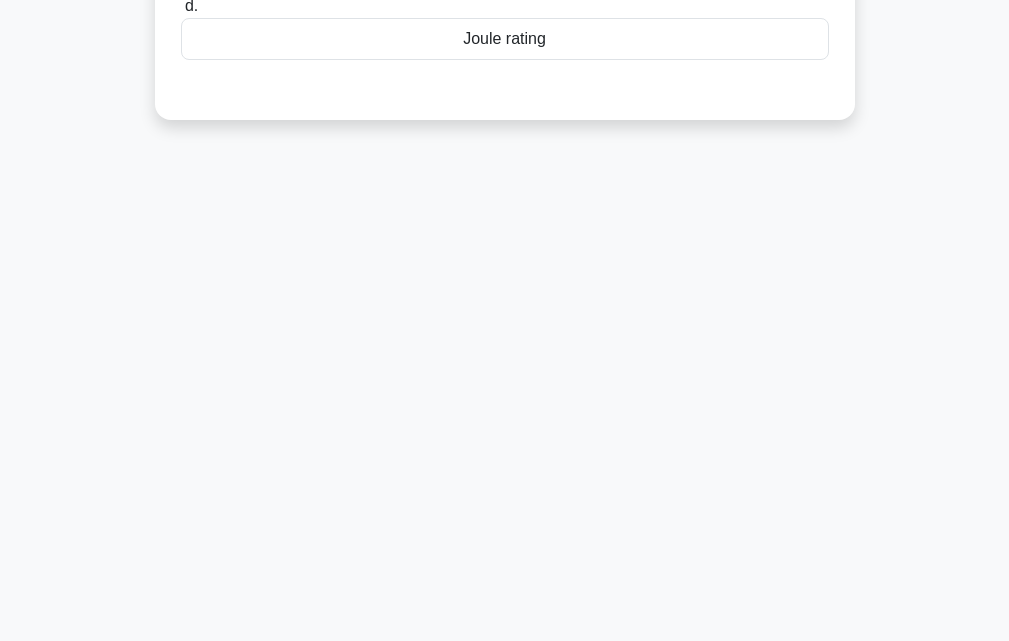 scroll, scrollTop: 0, scrollLeft: 0, axis: both 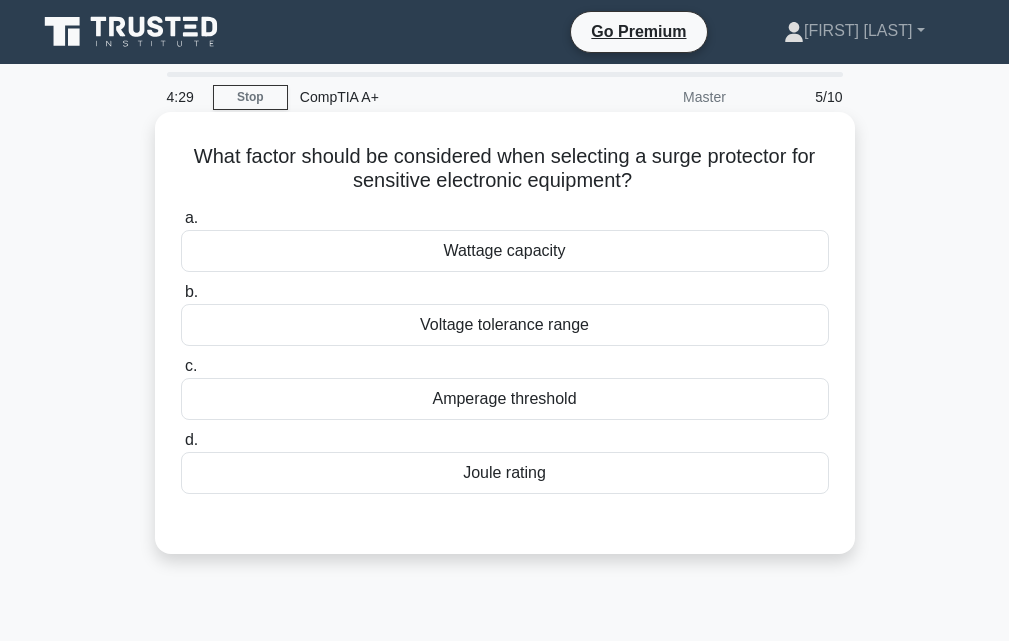 click on "Wattage capacity" at bounding box center [505, 251] 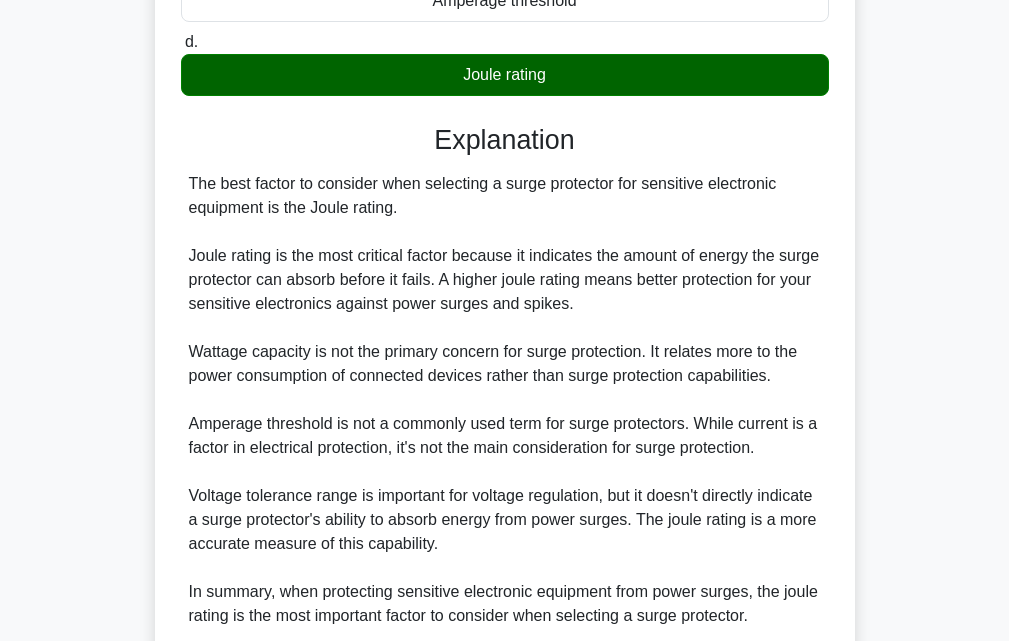 scroll, scrollTop: 570, scrollLeft: 0, axis: vertical 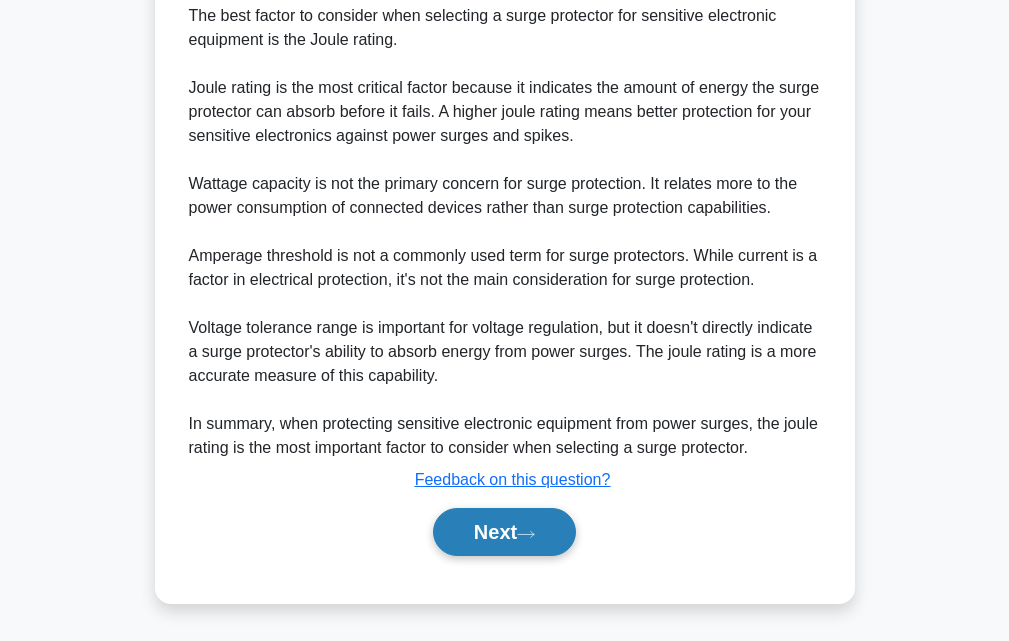 click on "Next" at bounding box center (504, 532) 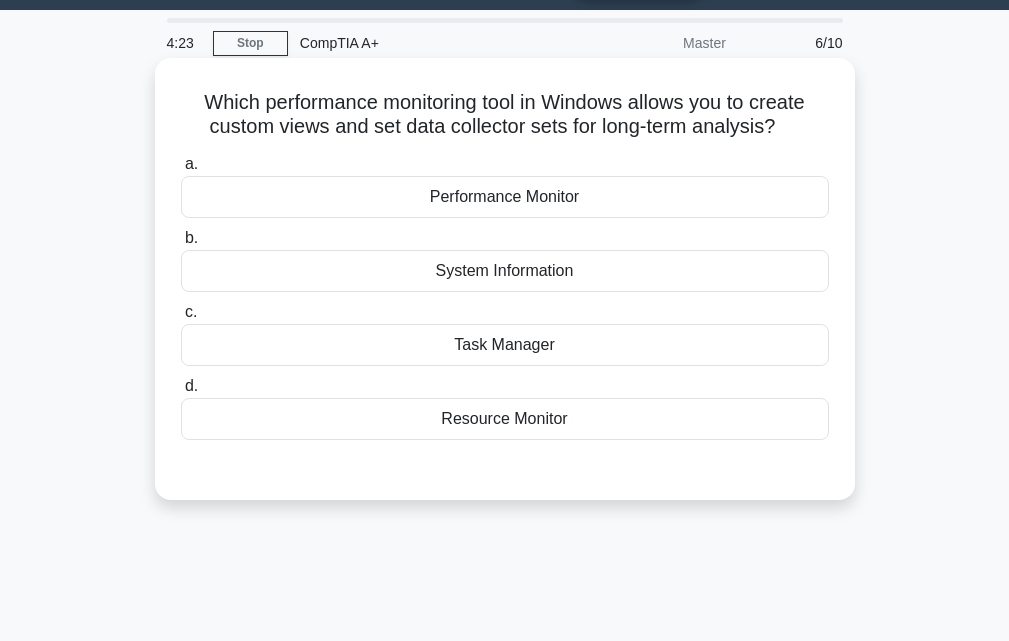 scroll, scrollTop: 0, scrollLeft: 0, axis: both 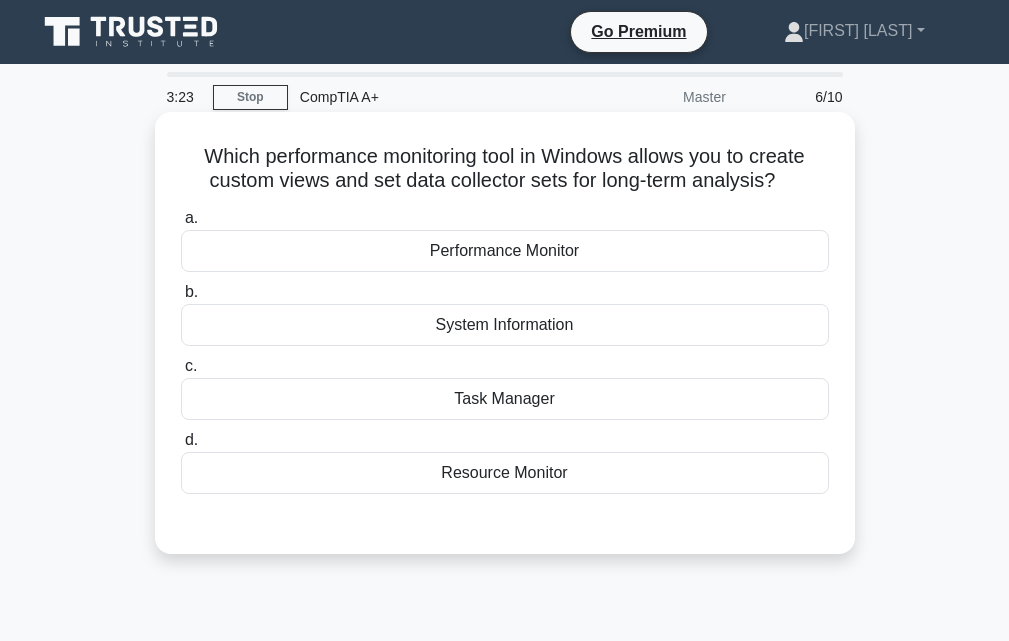 click on "Resource Monitor" at bounding box center [505, 473] 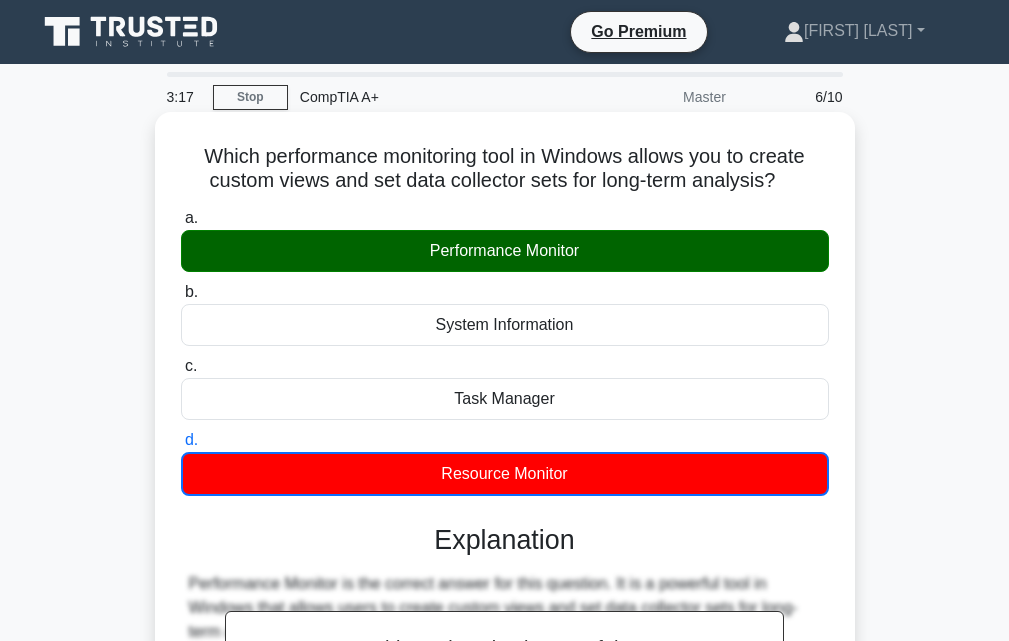 drag, startPoint x: 402, startPoint y: 402, endPoint x: 287, endPoint y: 271, distance: 174.31581 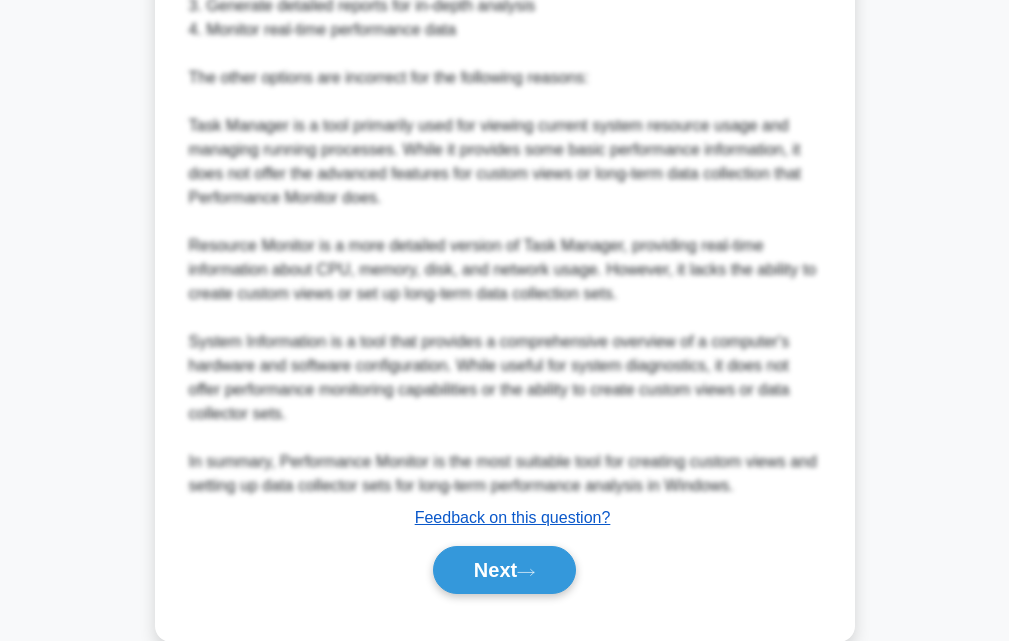scroll, scrollTop: 808, scrollLeft: 0, axis: vertical 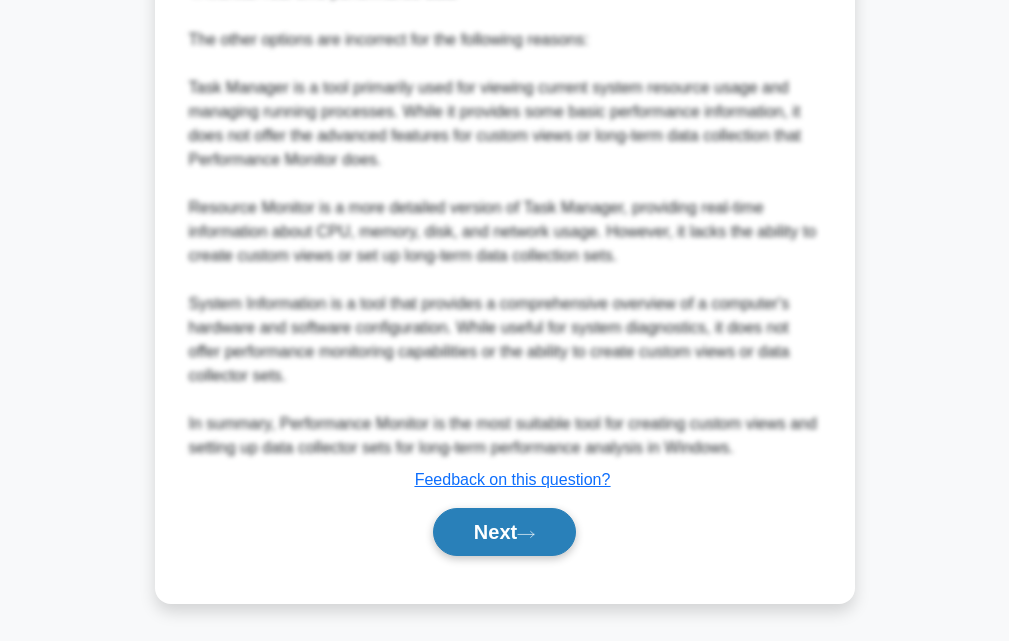 click on "Next" at bounding box center (504, 532) 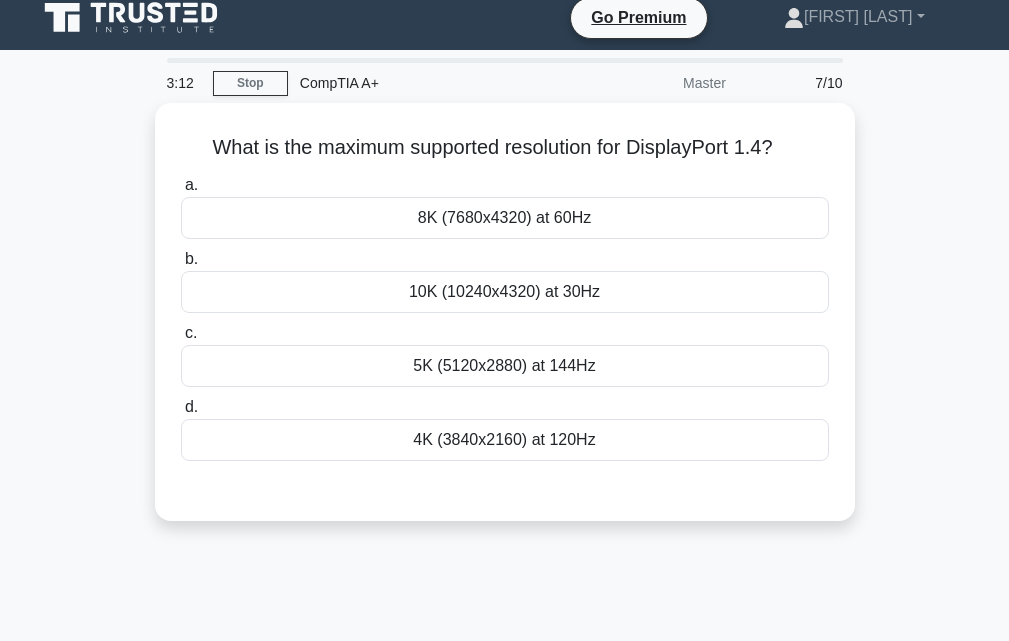 scroll, scrollTop: 0, scrollLeft: 0, axis: both 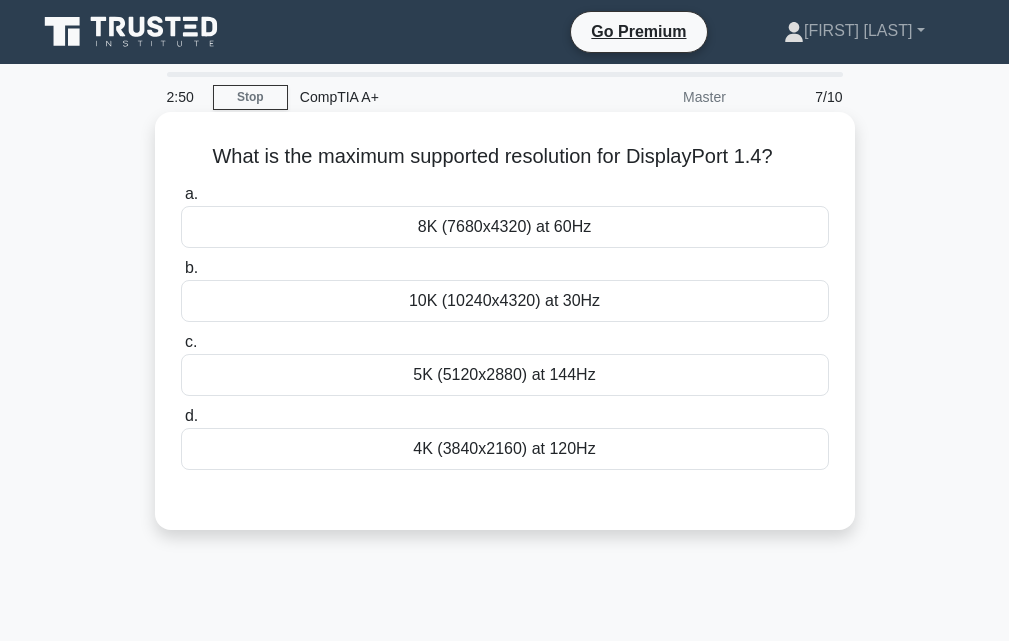 click on "8K (7680x4320) at 60Hz" at bounding box center [505, 227] 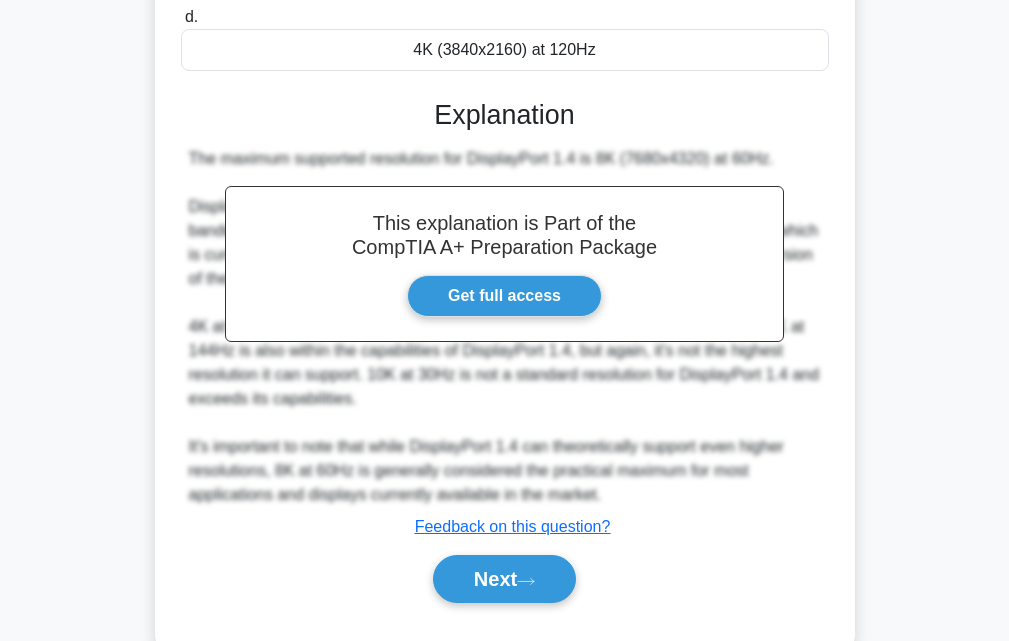 scroll, scrollTop: 400, scrollLeft: 0, axis: vertical 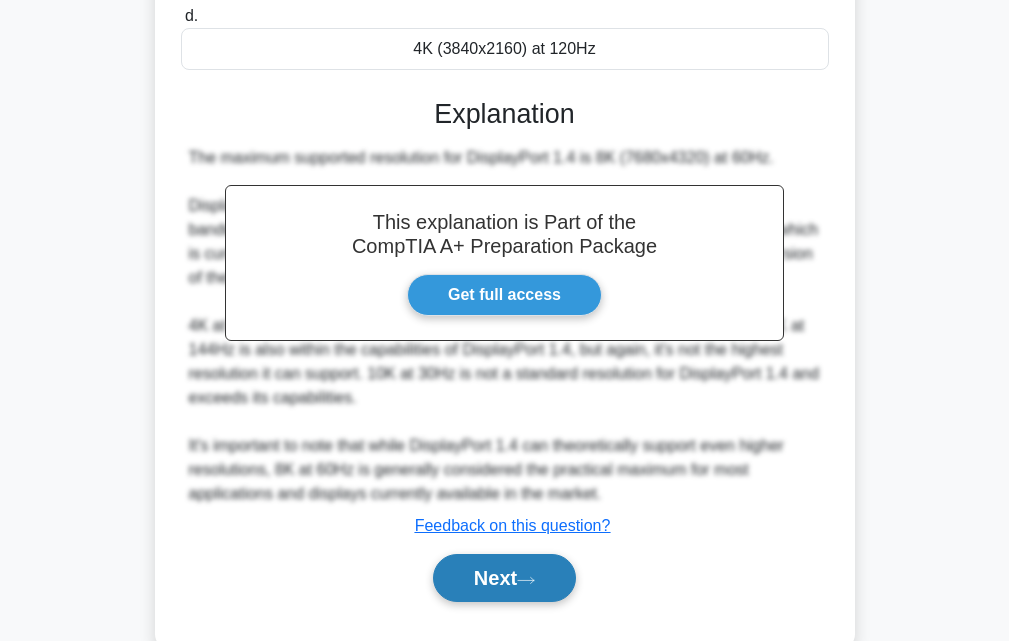 click on "Next" at bounding box center (504, 578) 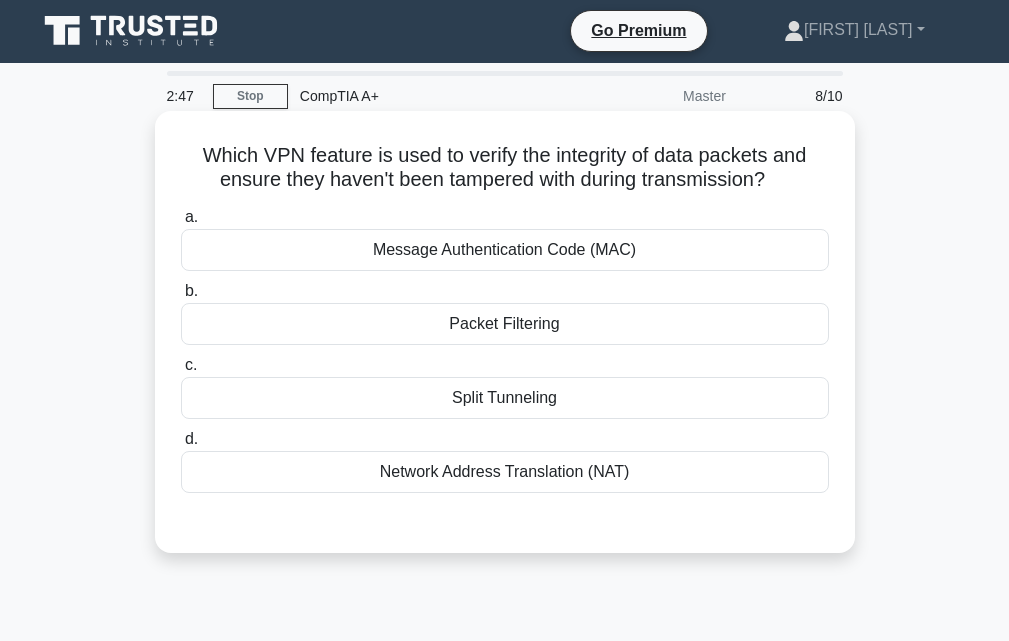 scroll, scrollTop: 0, scrollLeft: 0, axis: both 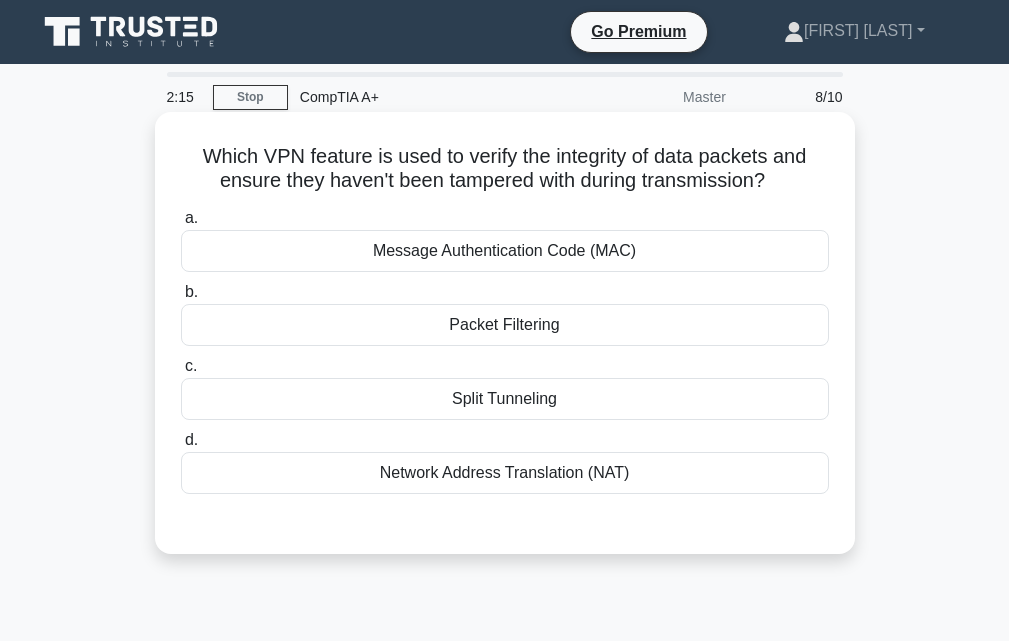 click on "Packet Filtering" at bounding box center (505, 325) 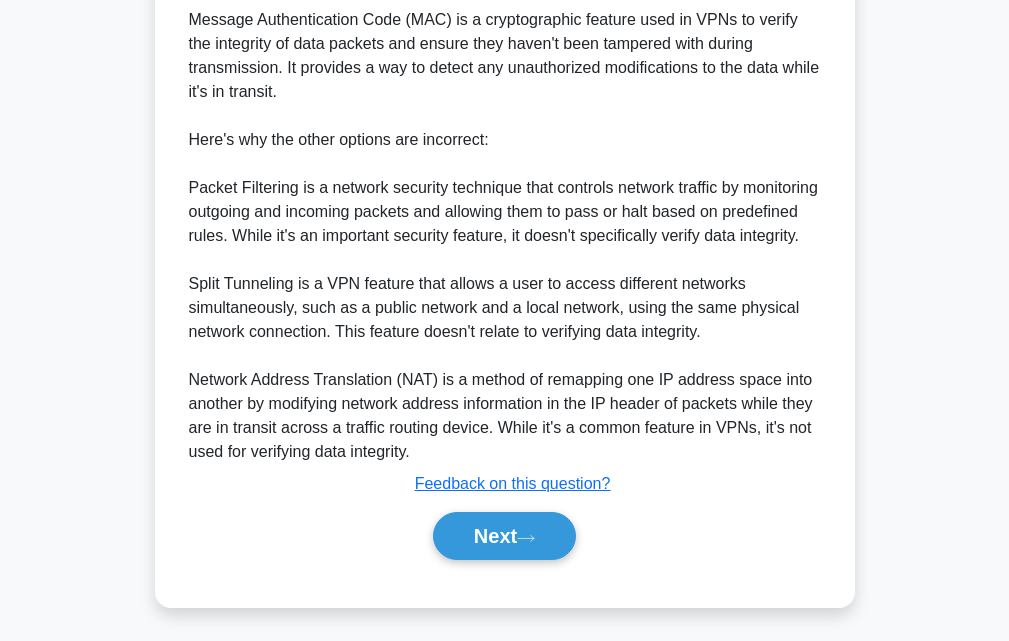 scroll, scrollTop: 642, scrollLeft: 0, axis: vertical 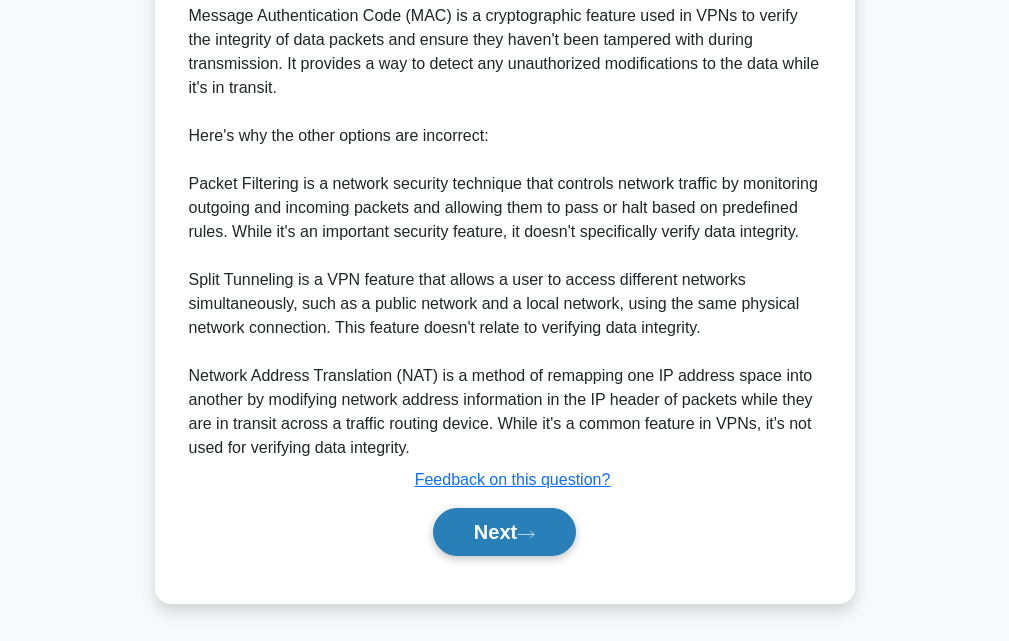 click on "Next" at bounding box center [504, 532] 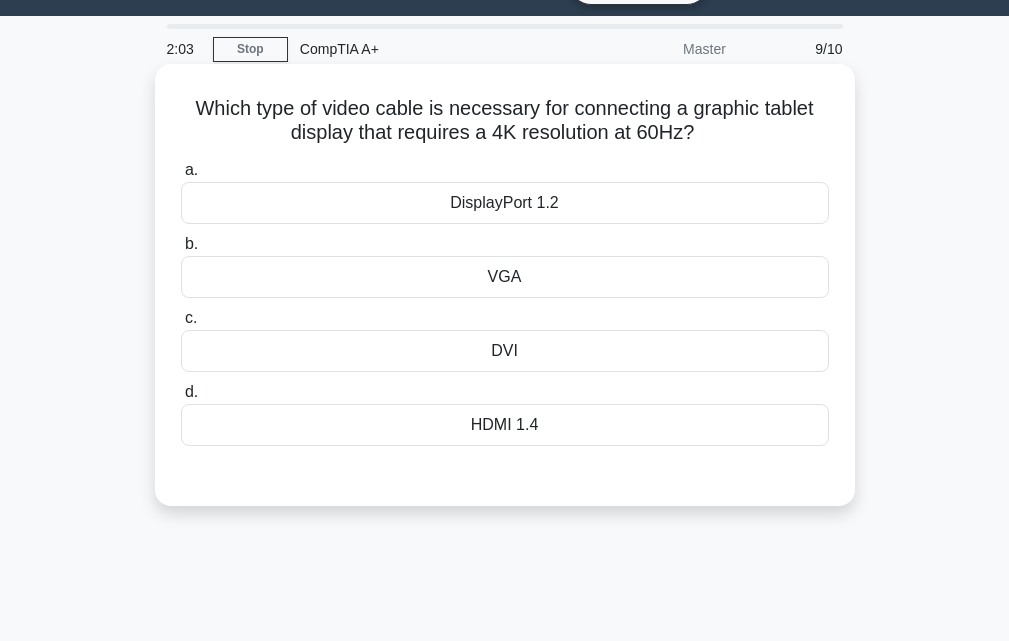 scroll, scrollTop: 0, scrollLeft: 0, axis: both 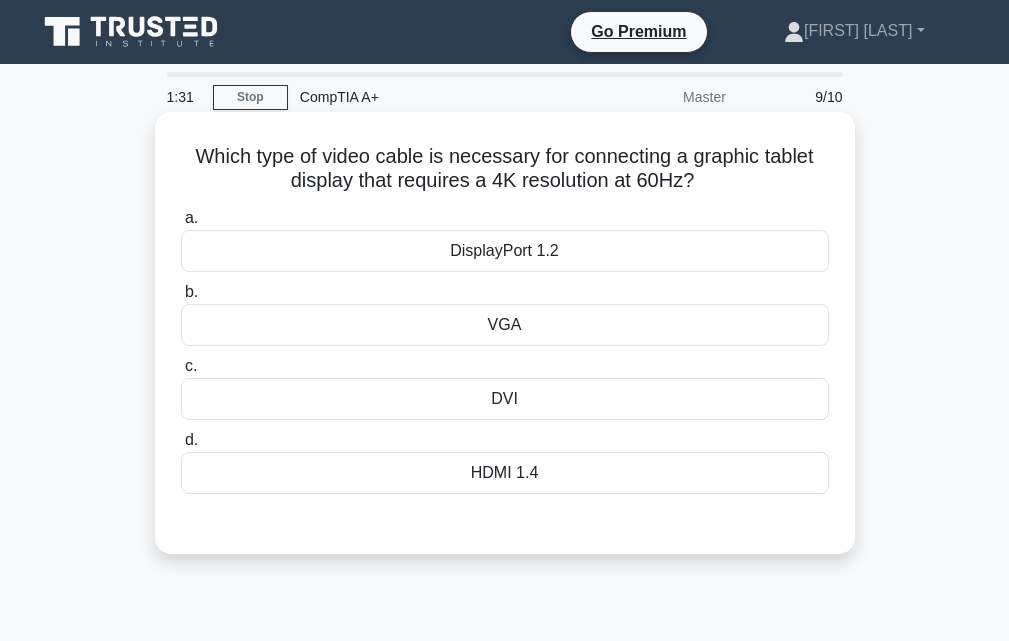 click on "DisplayPort 1.2" at bounding box center (505, 251) 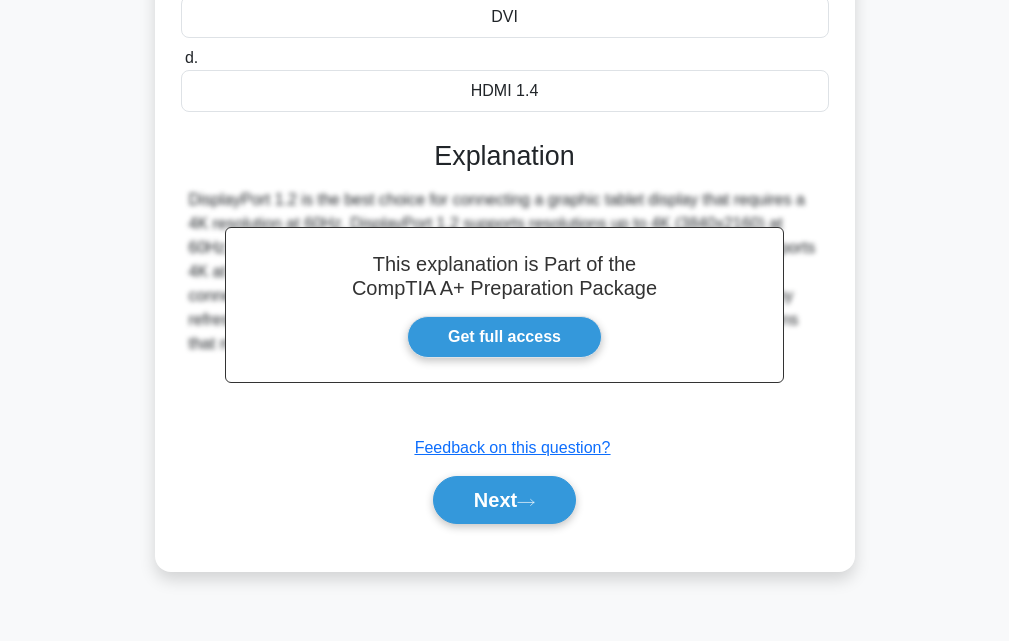 scroll, scrollTop: 439, scrollLeft: 0, axis: vertical 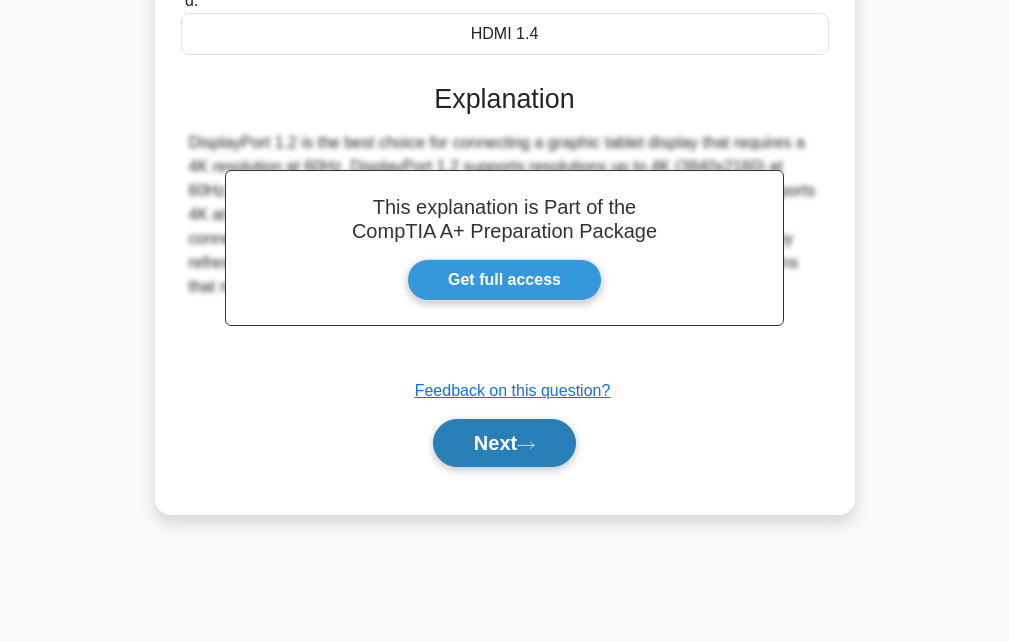 click on "Next" at bounding box center (504, 443) 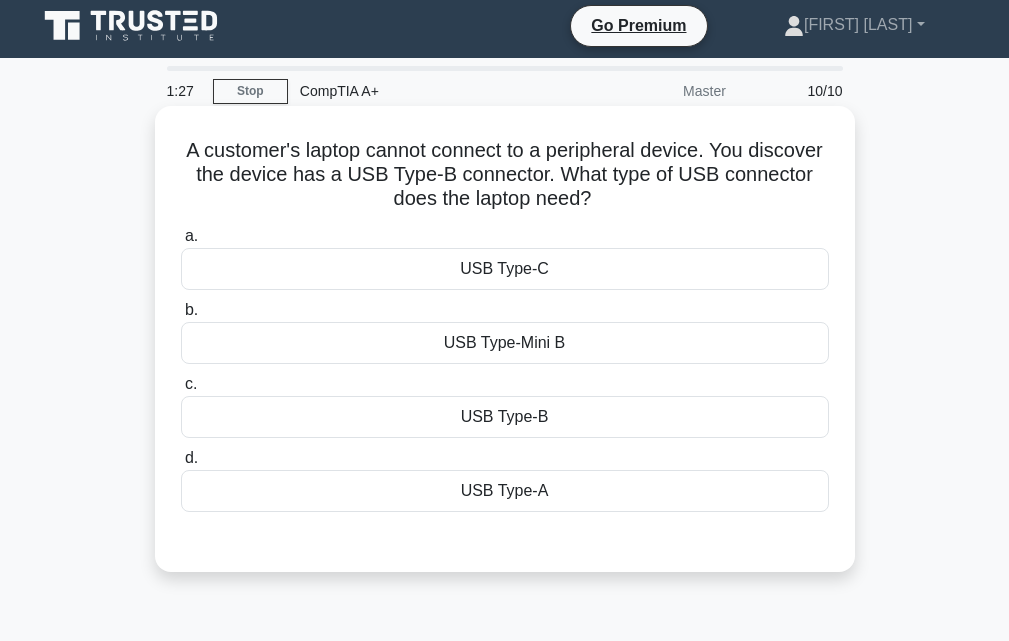 scroll, scrollTop: 0, scrollLeft: 0, axis: both 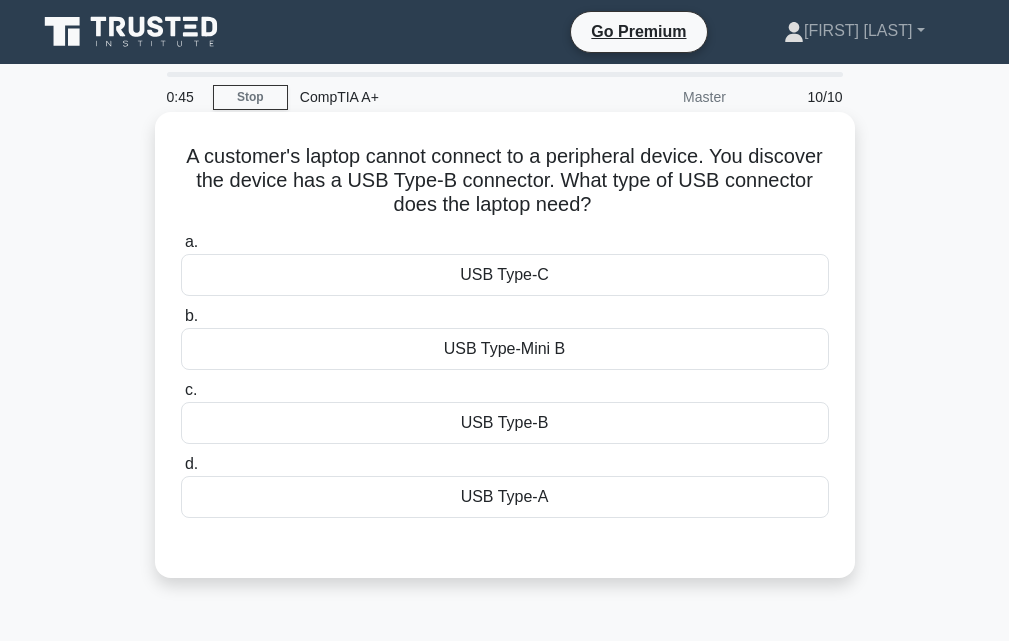 click on "USB Type-A" at bounding box center [505, 497] 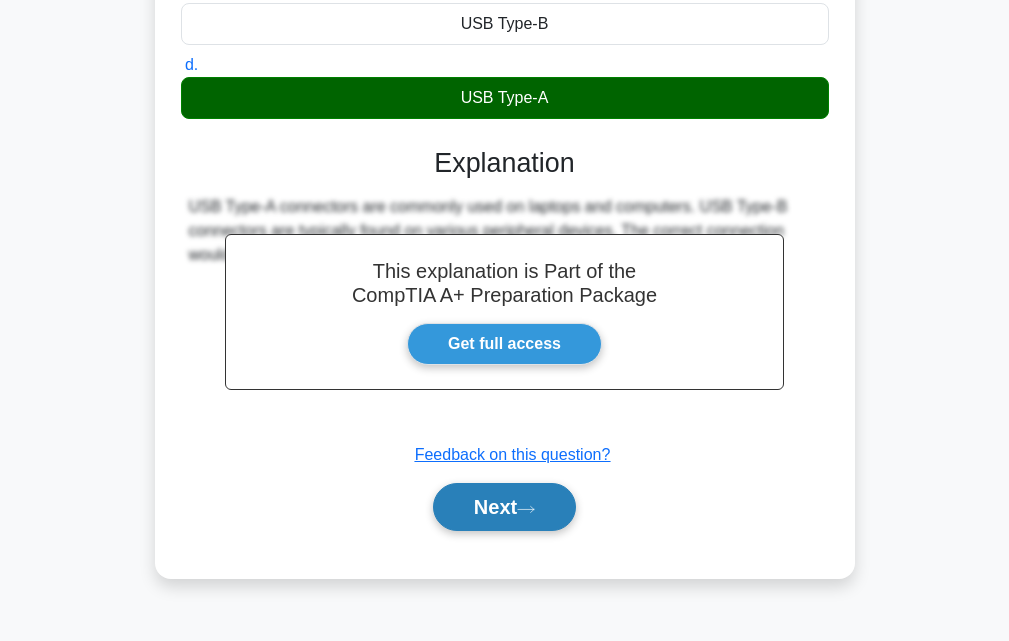 scroll, scrollTop: 400, scrollLeft: 0, axis: vertical 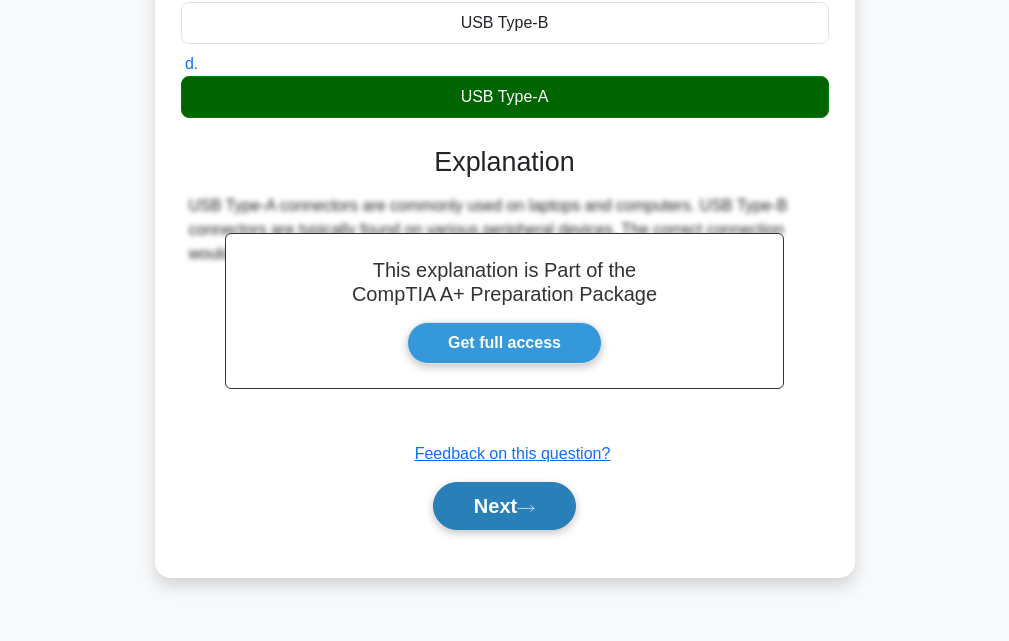click on "Next" at bounding box center (504, 506) 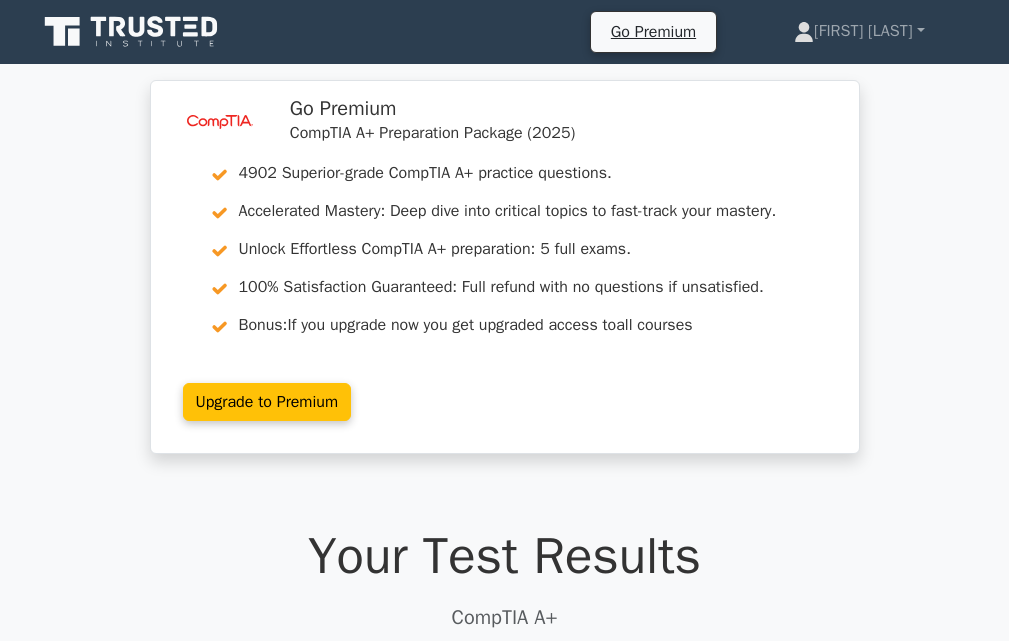 scroll, scrollTop: 0, scrollLeft: 0, axis: both 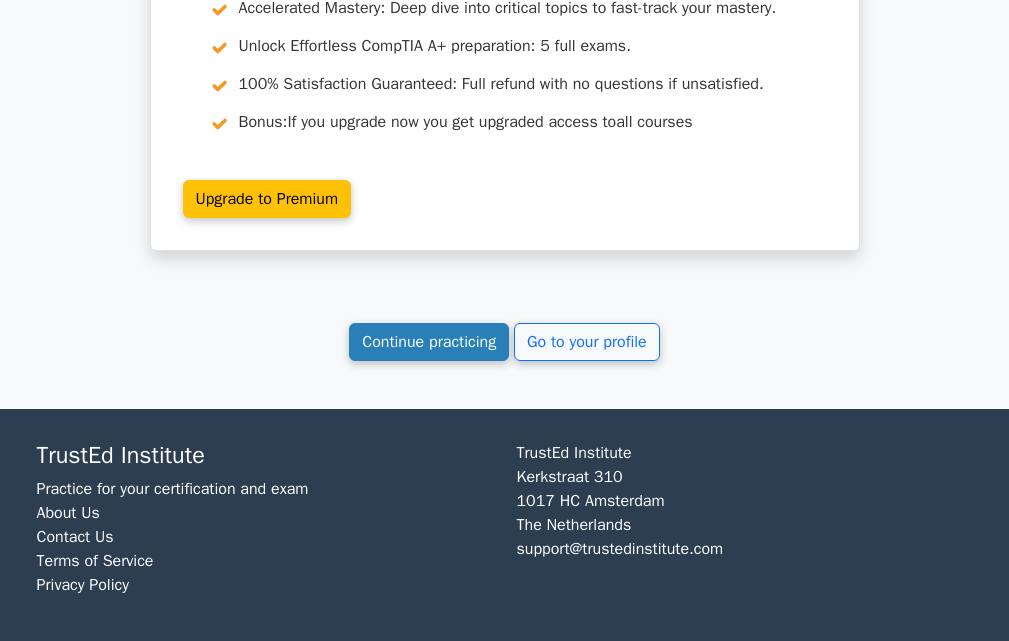 click on "Continue practicing" at bounding box center (429, 342) 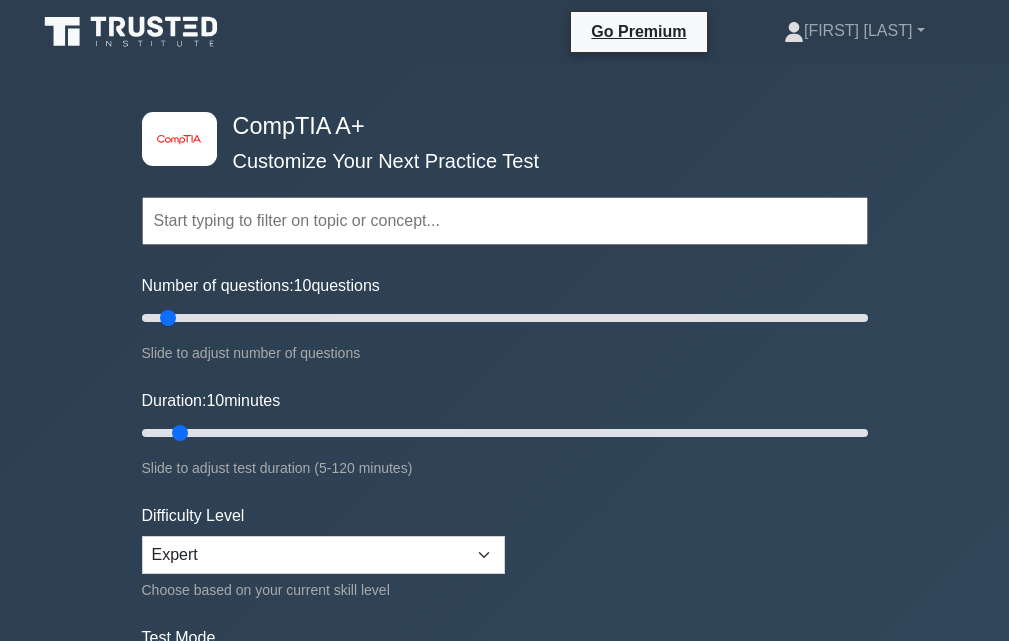 scroll, scrollTop: 0, scrollLeft: 0, axis: both 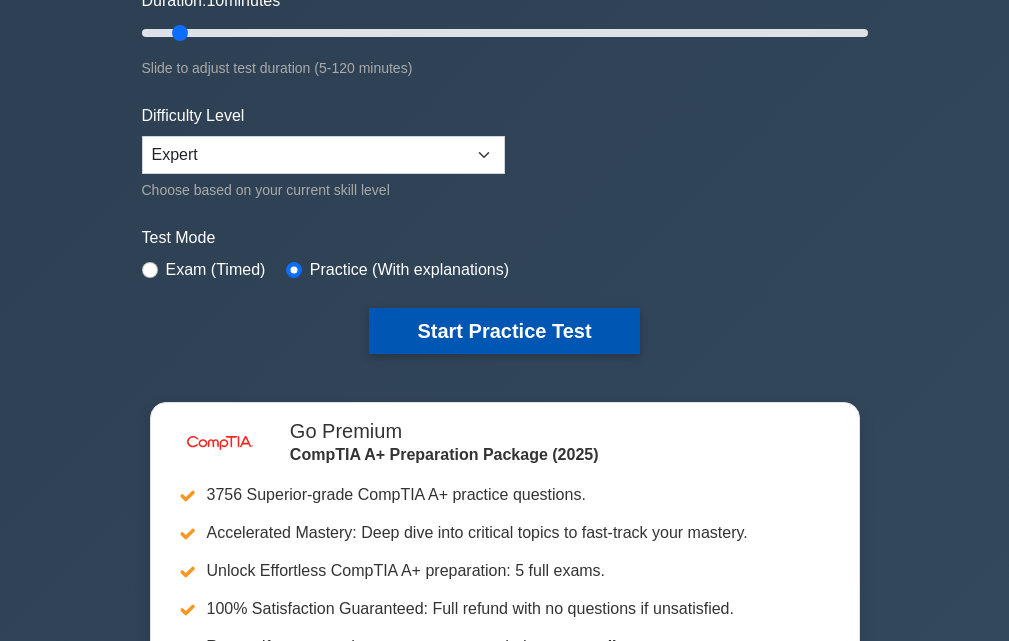 click on "Start Practice Test" at bounding box center [504, 331] 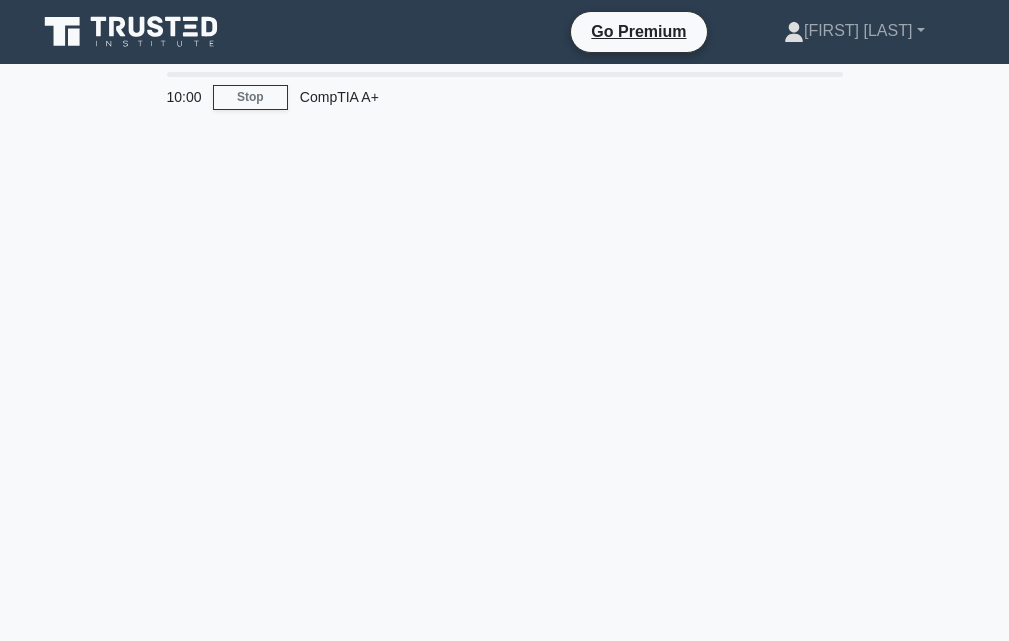 scroll, scrollTop: 0, scrollLeft: 0, axis: both 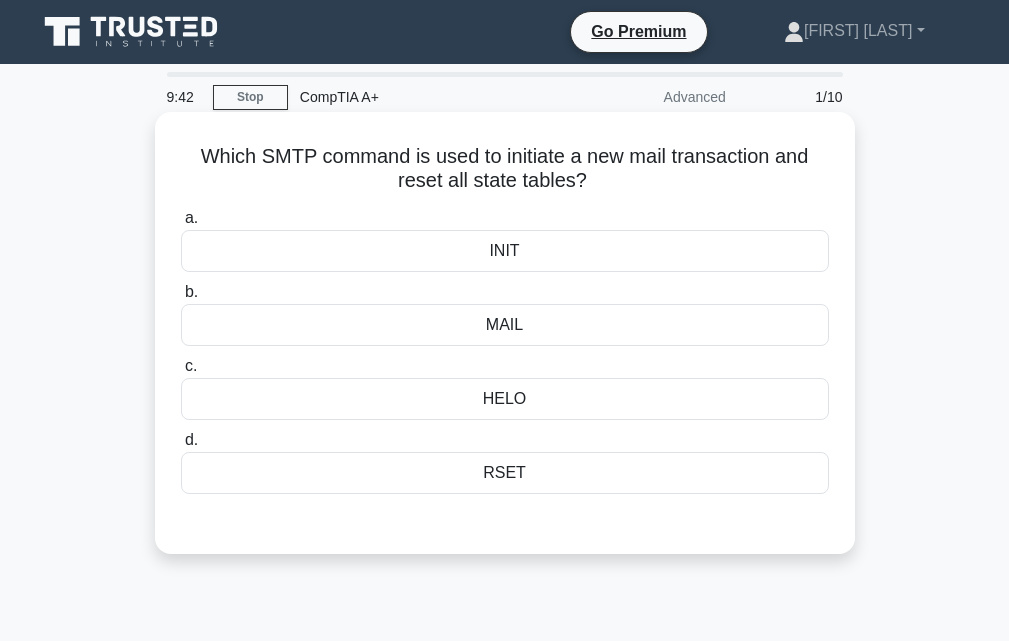 click on "RSET" at bounding box center (505, 473) 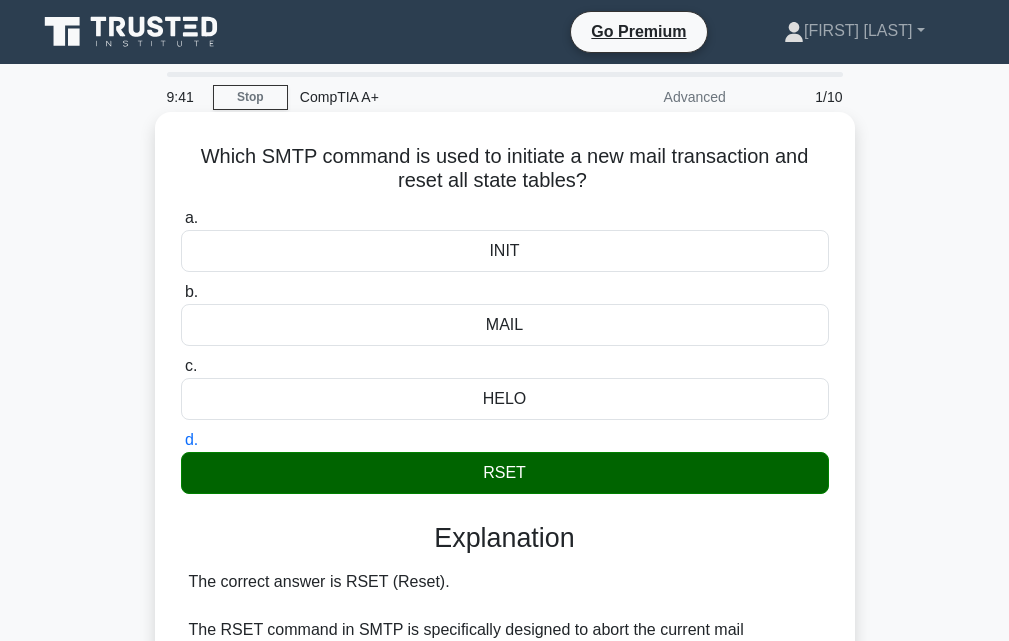 scroll, scrollTop: 400, scrollLeft: 0, axis: vertical 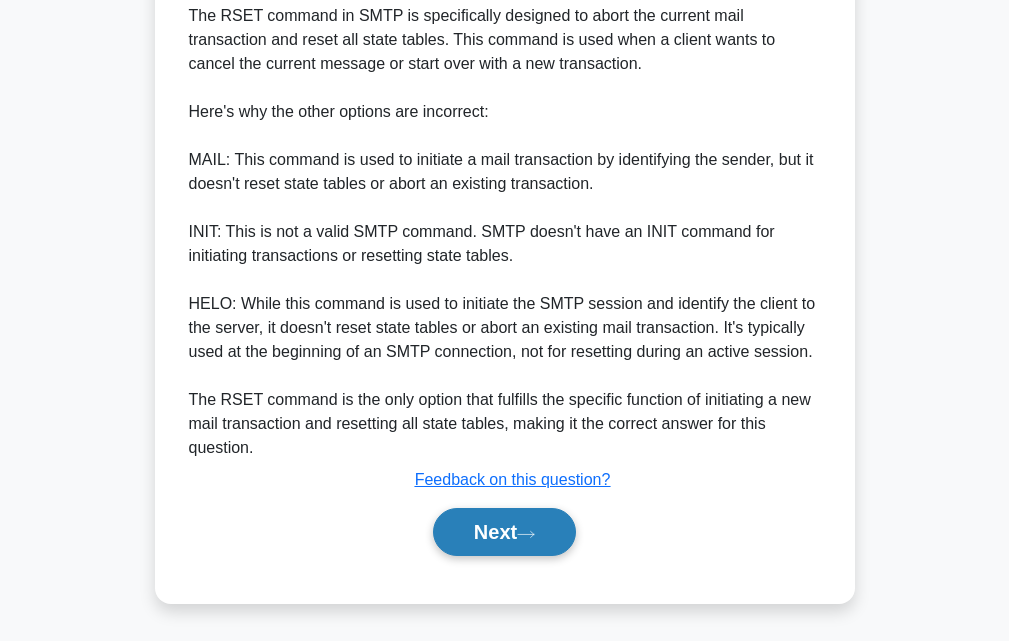 click on "Next" at bounding box center (504, 532) 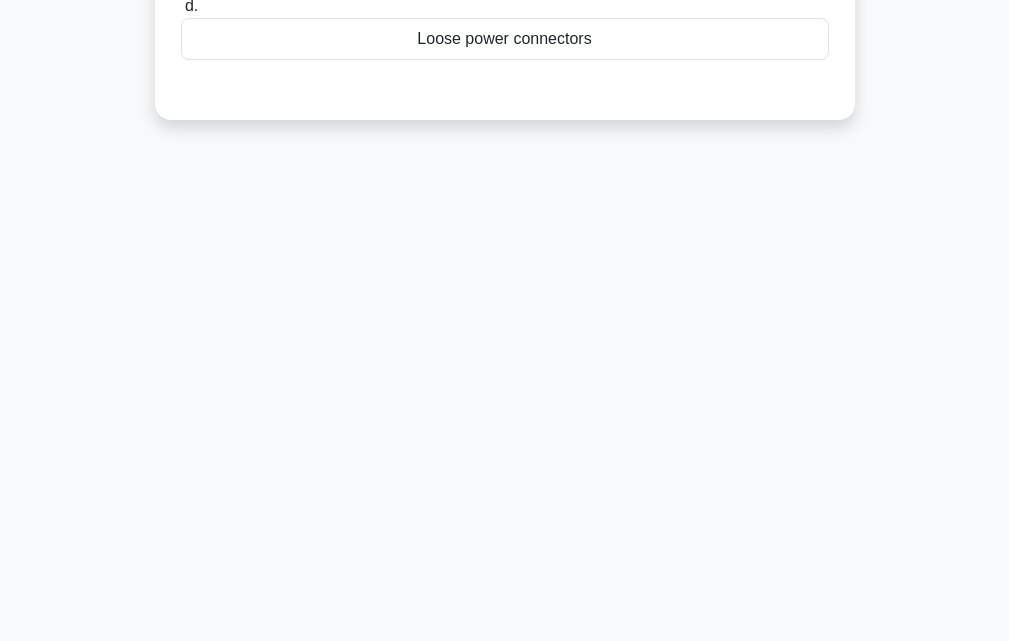 scroll, scrollTop: 0, scrollLeft: 0, axis: both 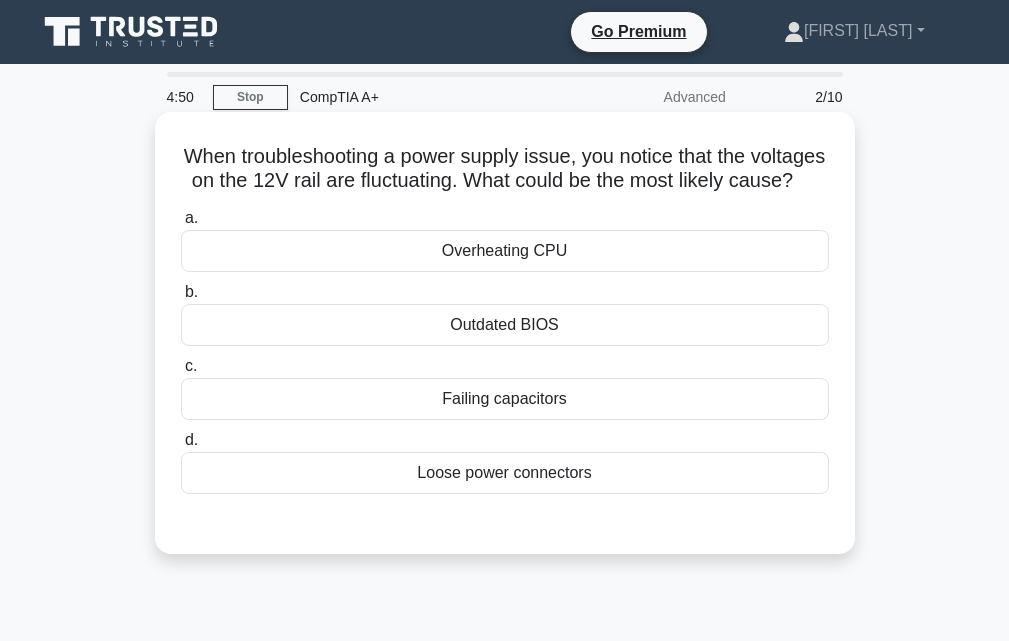 click on "Overheating CPU" at bounding box center (505, 251) 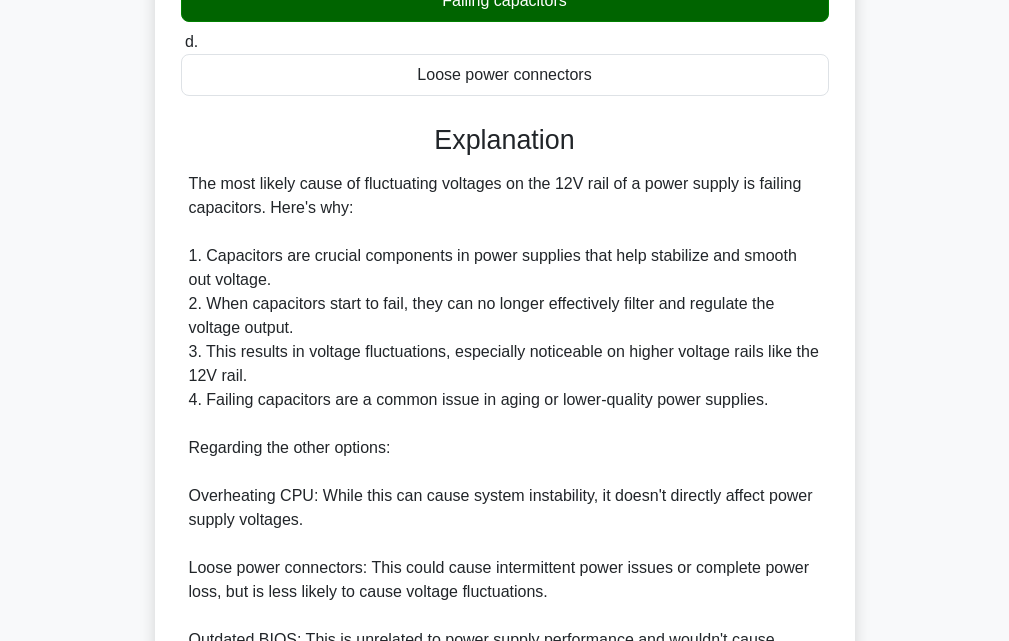scroll, scrollTop: 714, scrollLeft: 0, axis: vertical 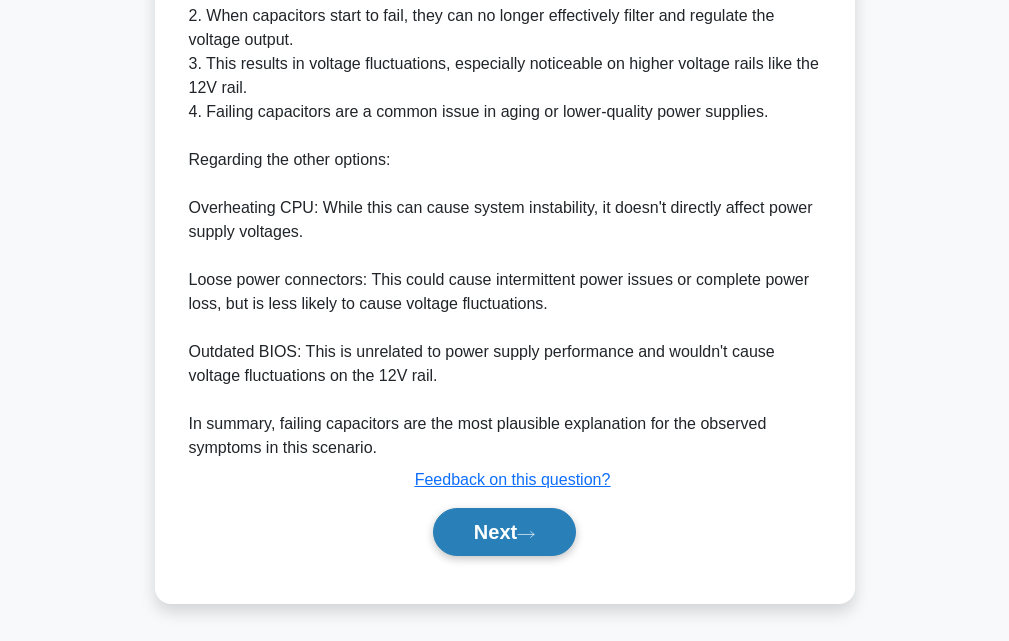 click on "Next" at bounding box center (504, 532) 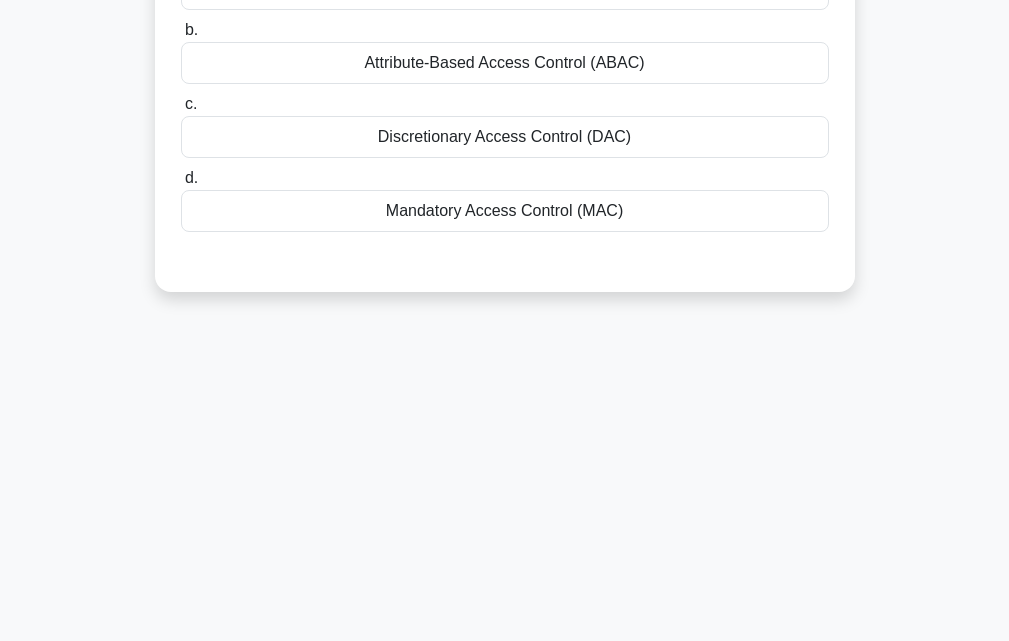 scroll, scrollTop: 0, scrollLeft: 0, axis: both 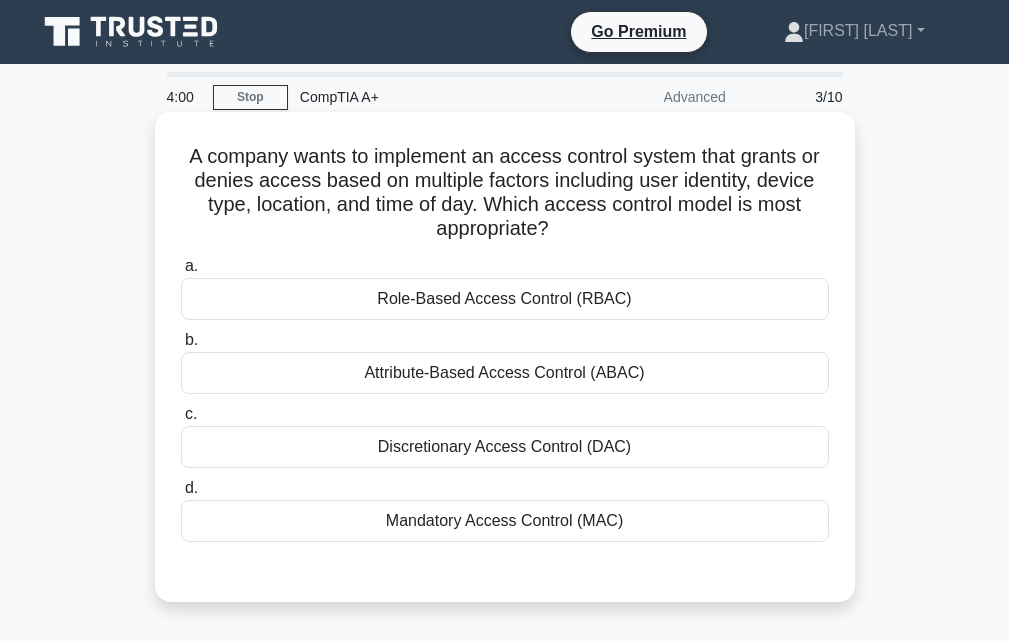 click on "Attribute-Based Access Control (ABAC)" at bounding box center [505, 373] 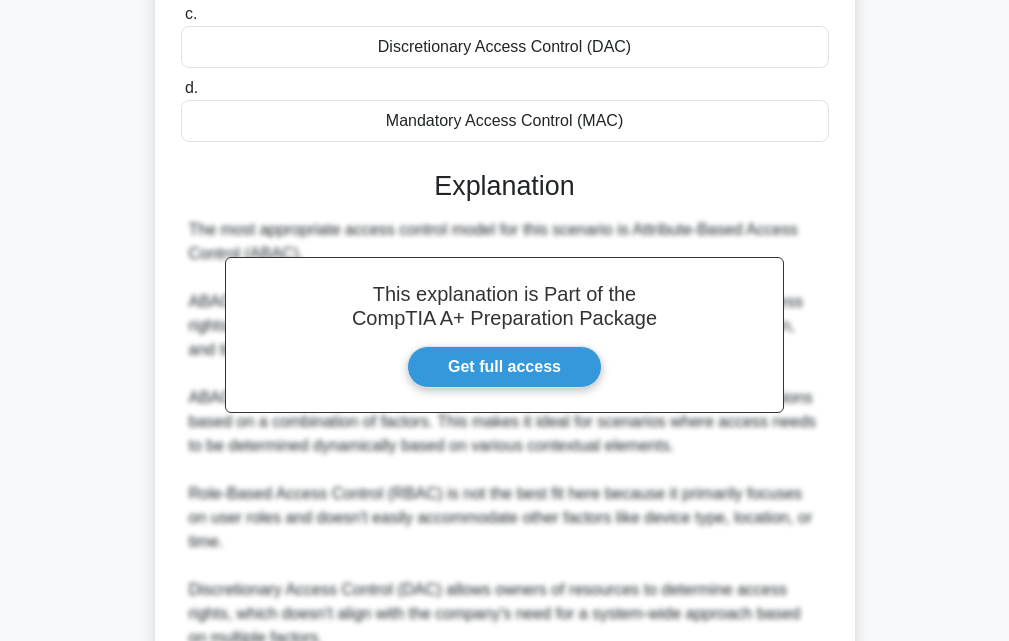 scroll, scrollTop: 760, scrollLeft: 0, axis: vertical 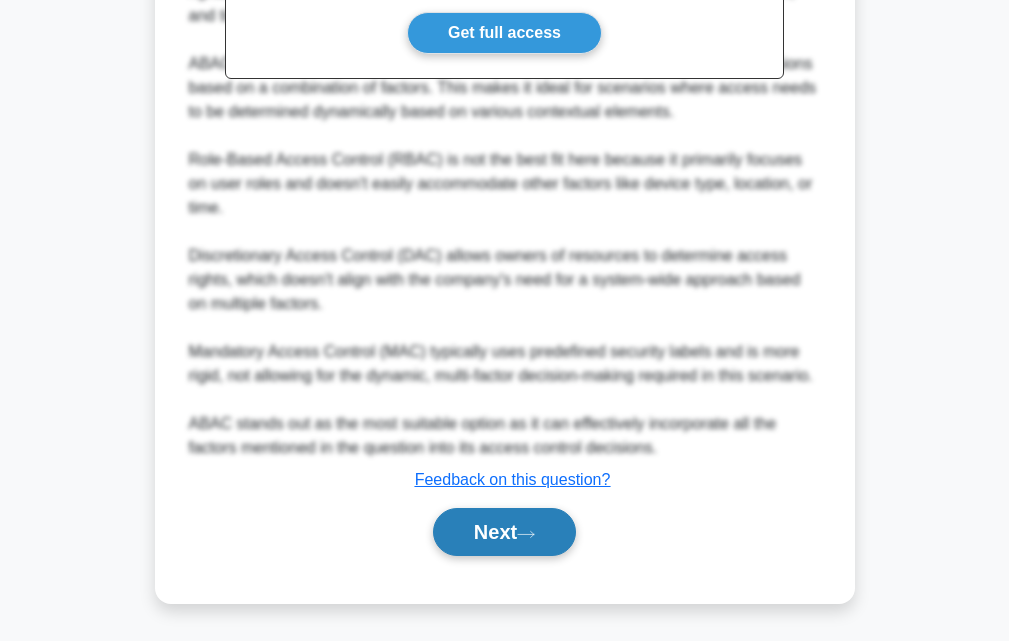 click on "Next" at bounding box center (504, 532) 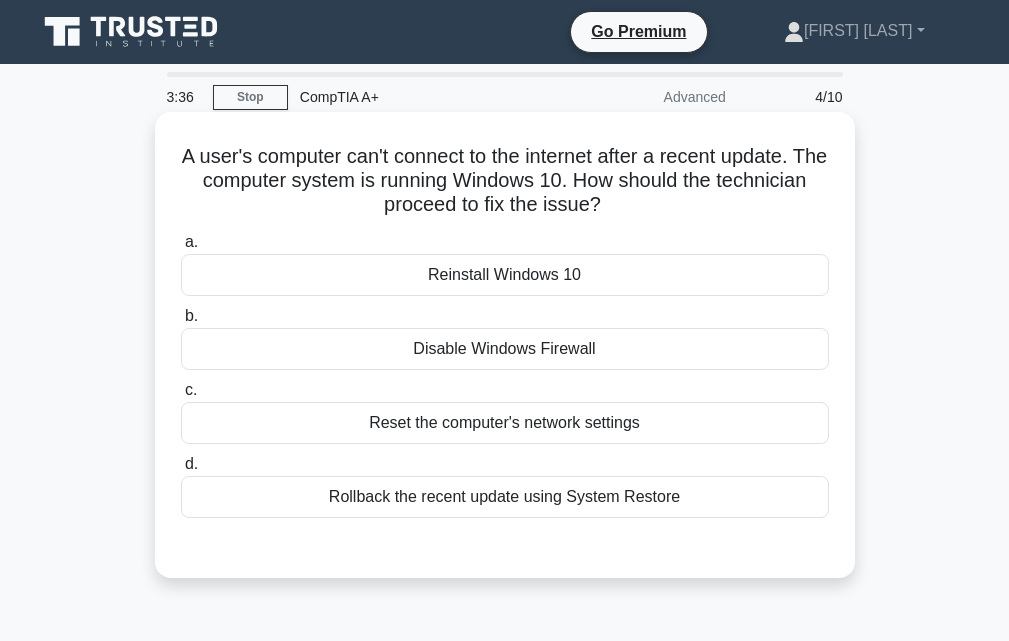 scroll, scrollTop: 400, scrollLeft: 0, axis: vertical 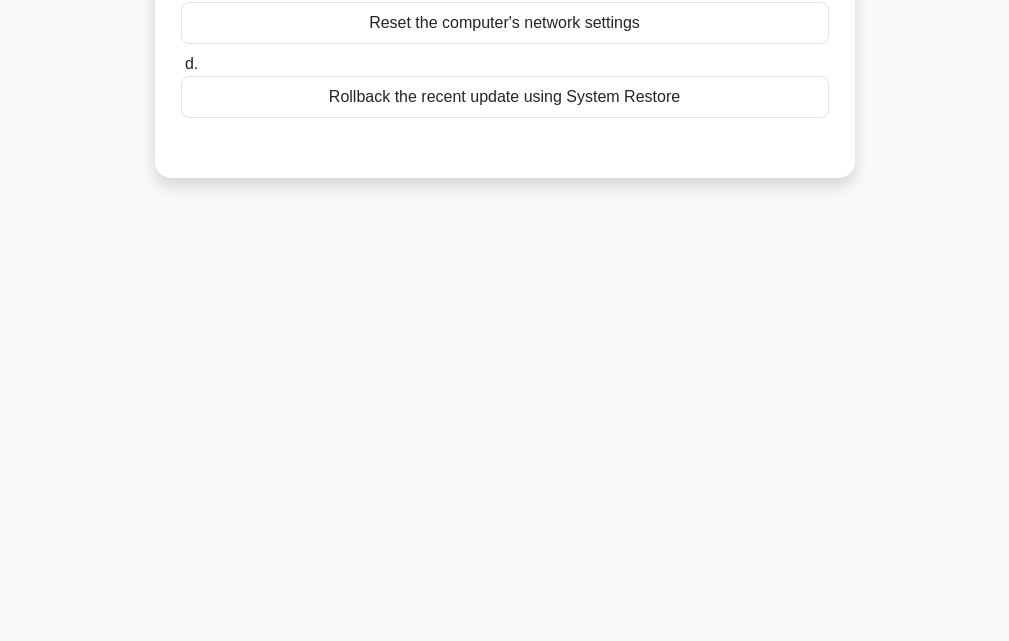 click on "Rollback the recent update using System Restore" at bounding box center (505, 97) 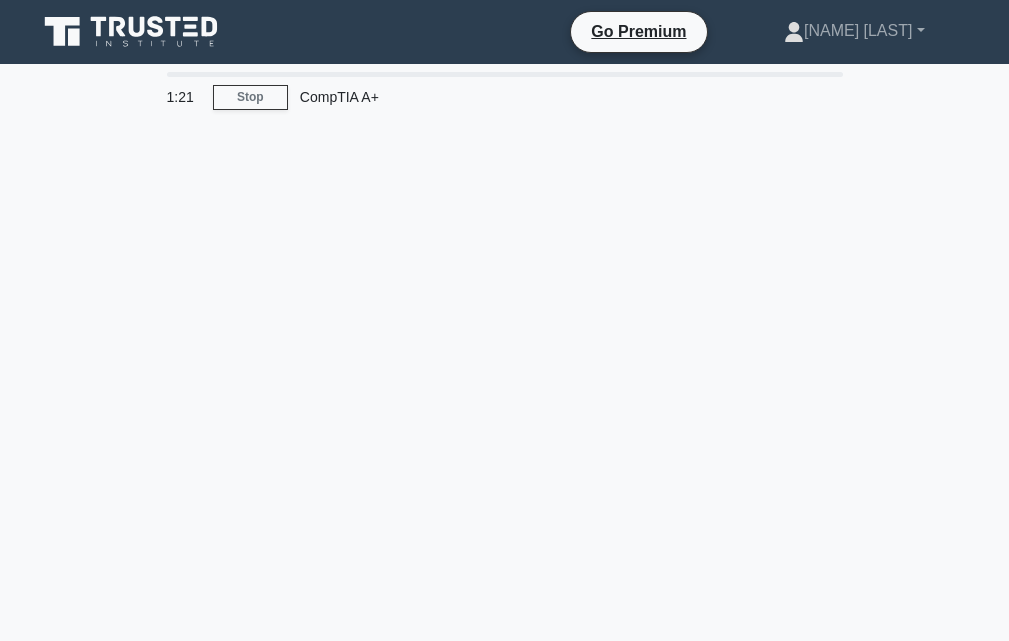 scroll, scrollTop: 400, scrollLeft: 0, axis: vertical 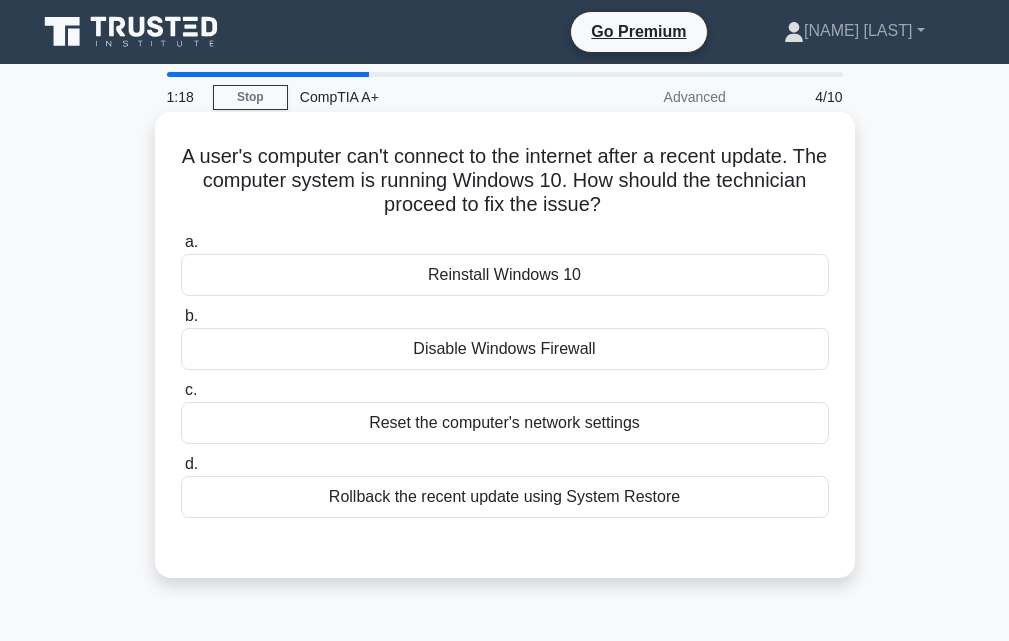 click on "Reset the computer's network settings" at bounding box center (505, 423) 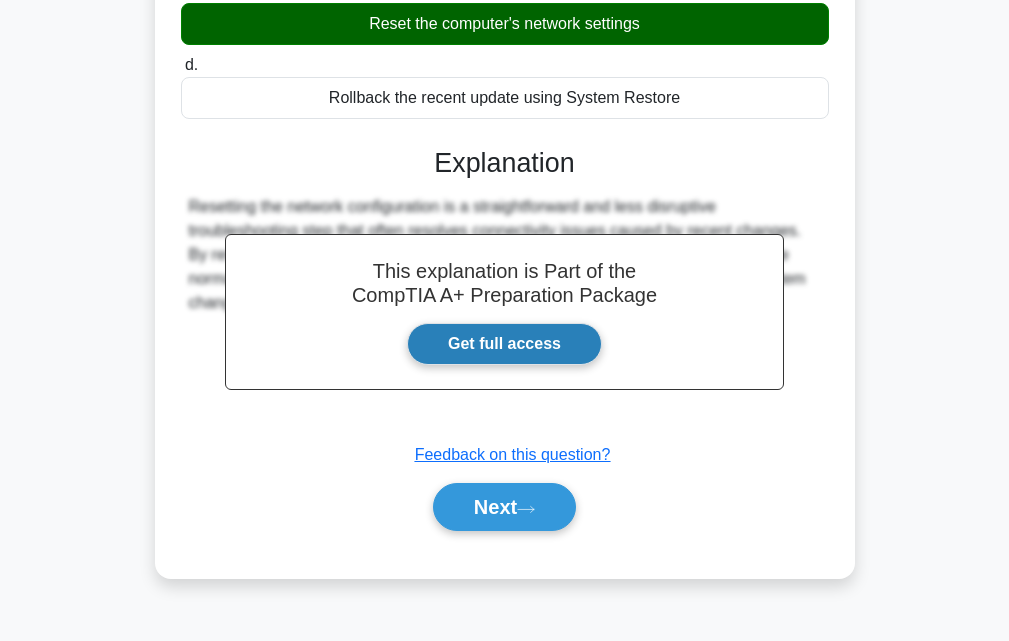 scroll, scrollTop: 400, scrollLeft: 0, axis: vertical 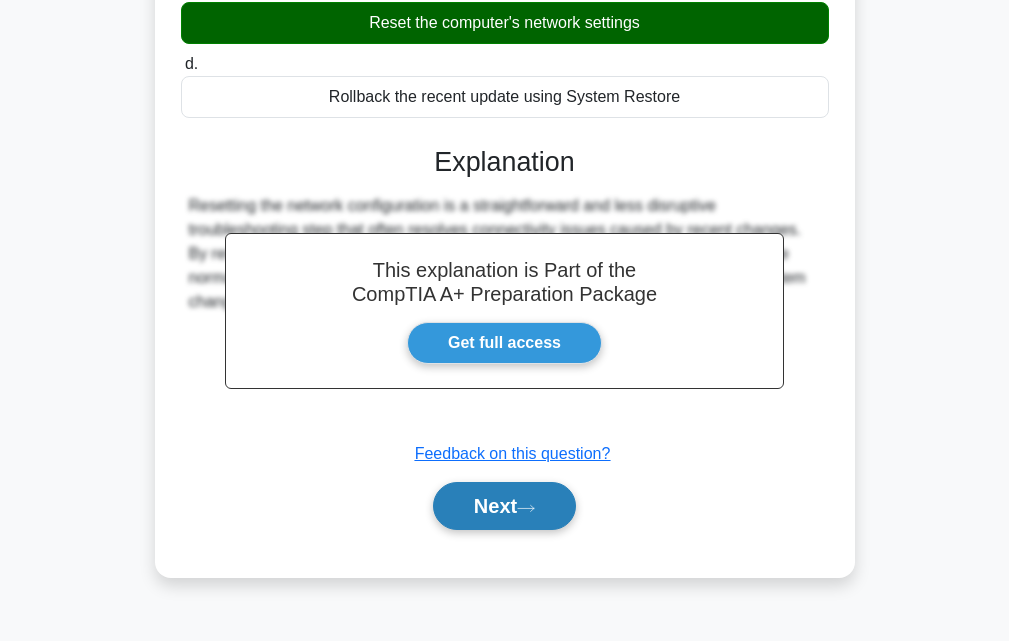click on "Next" at bounding box center [504, 506] 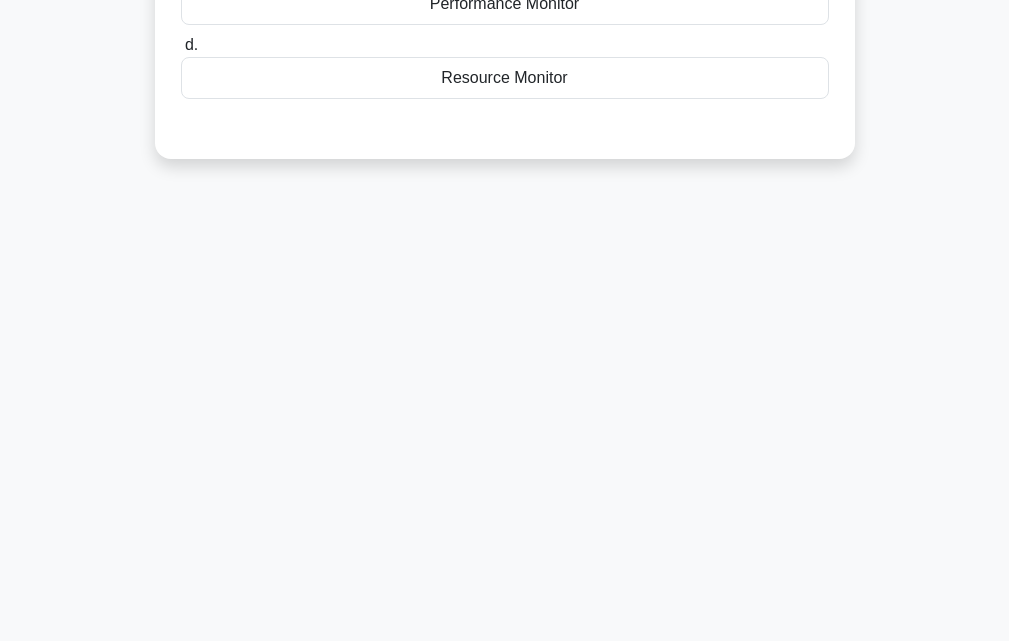 scroll, scrollTop: 0, scrollLeft: 0, axis: both 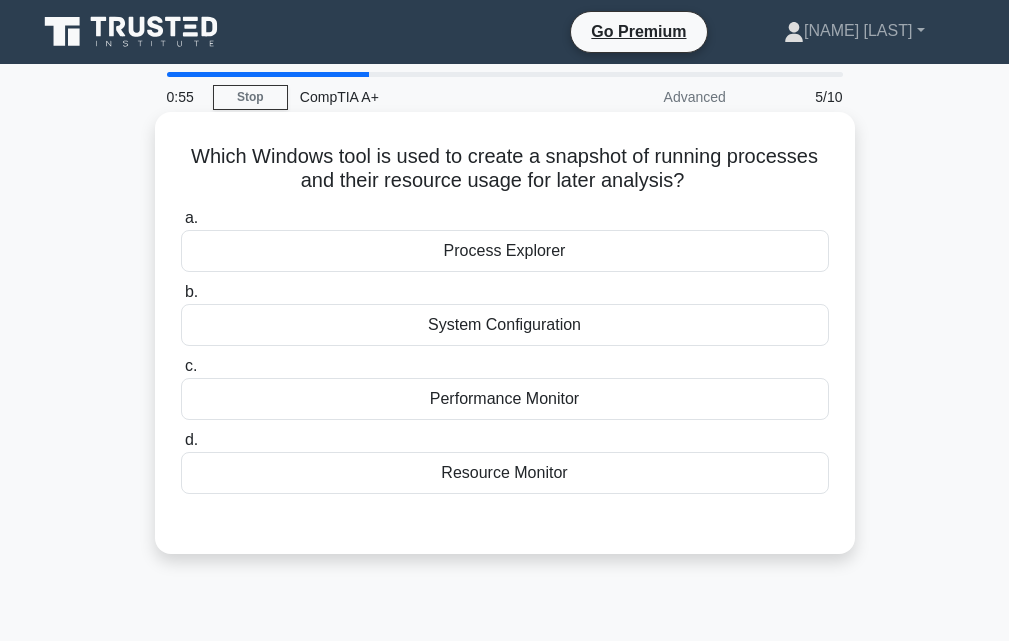click on "Process Explorer" at bounding box center [505, 251] 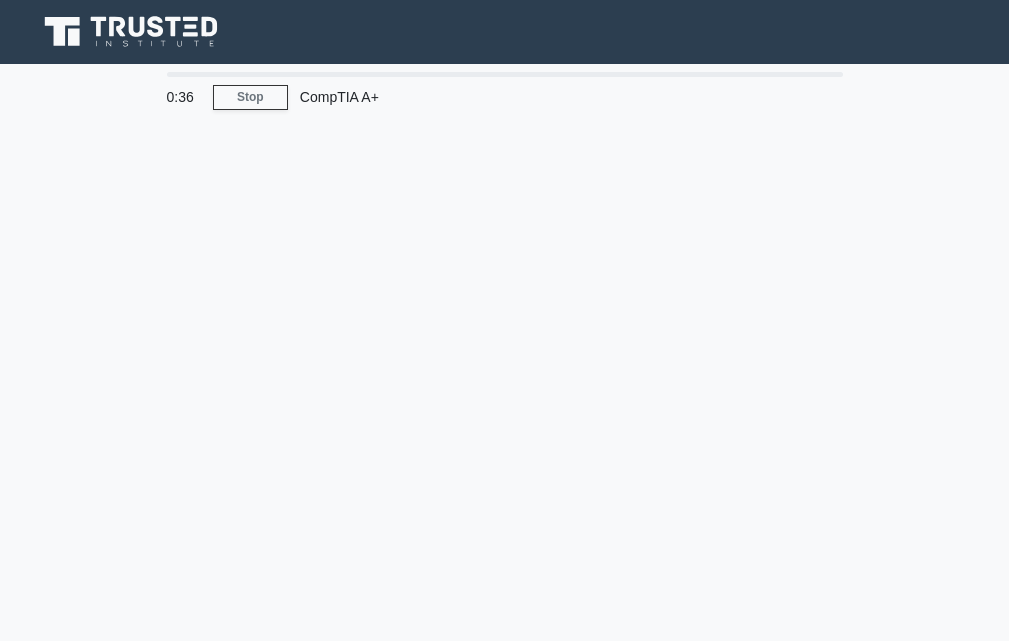 scroll, scrollTop: 0, scrollLeft: 0, axis: both 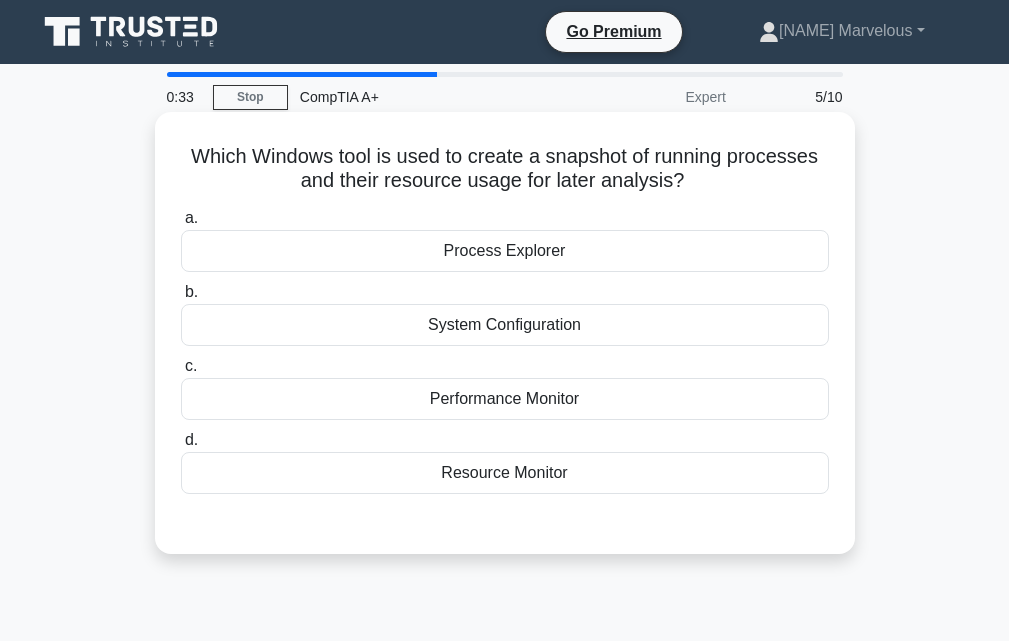 click on "Performance Monitor" at bounding box center [505, 399] 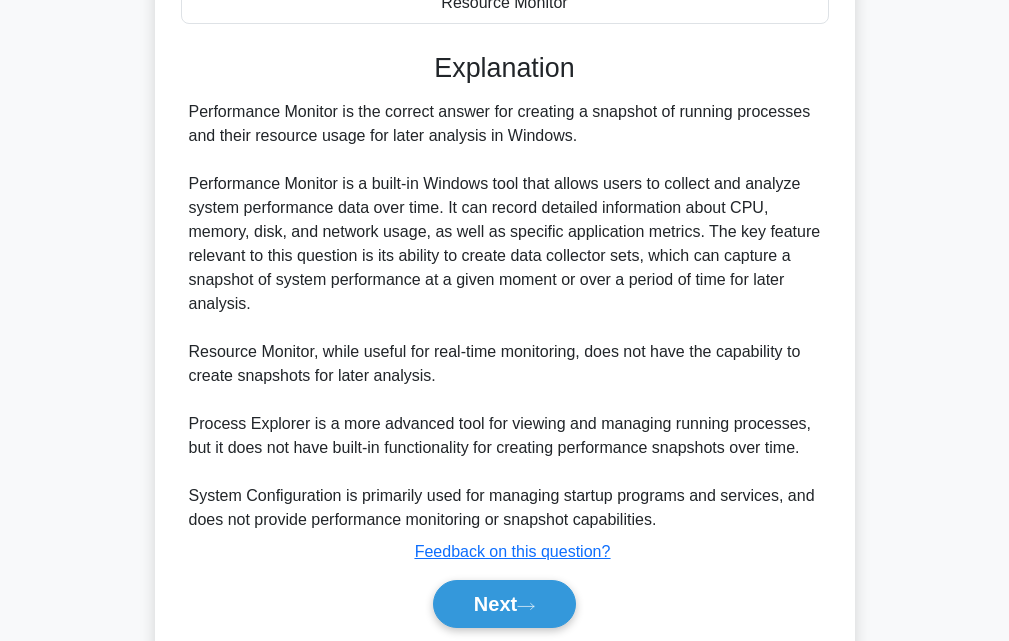 scroll, scrollTop: 544, scrollLeft: 0, axis: vertical 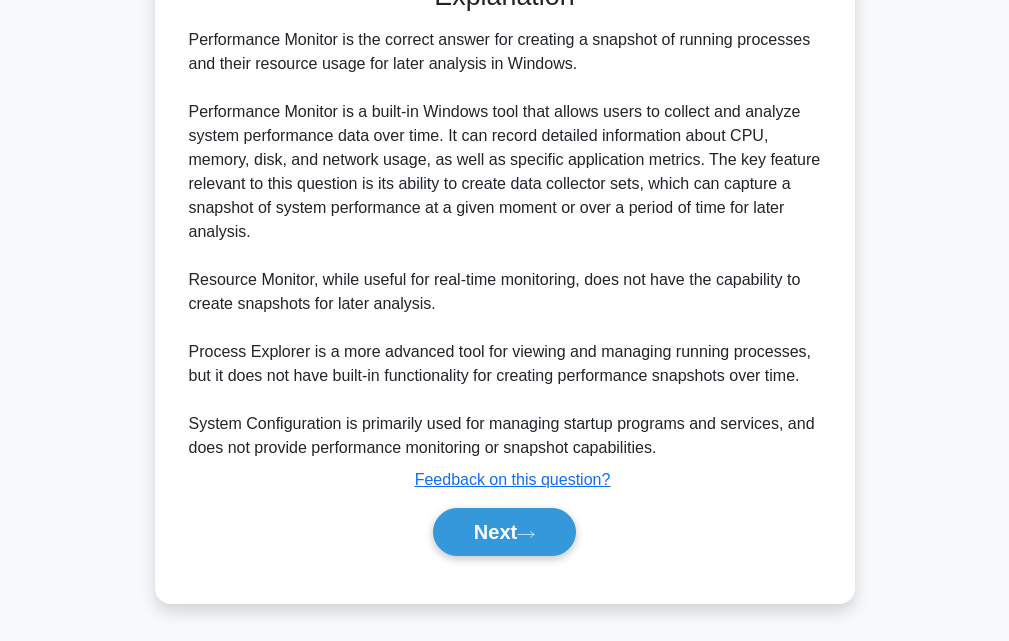 click on "Submit feedback
Feedback on this question?" at bounding box center [513, 480] 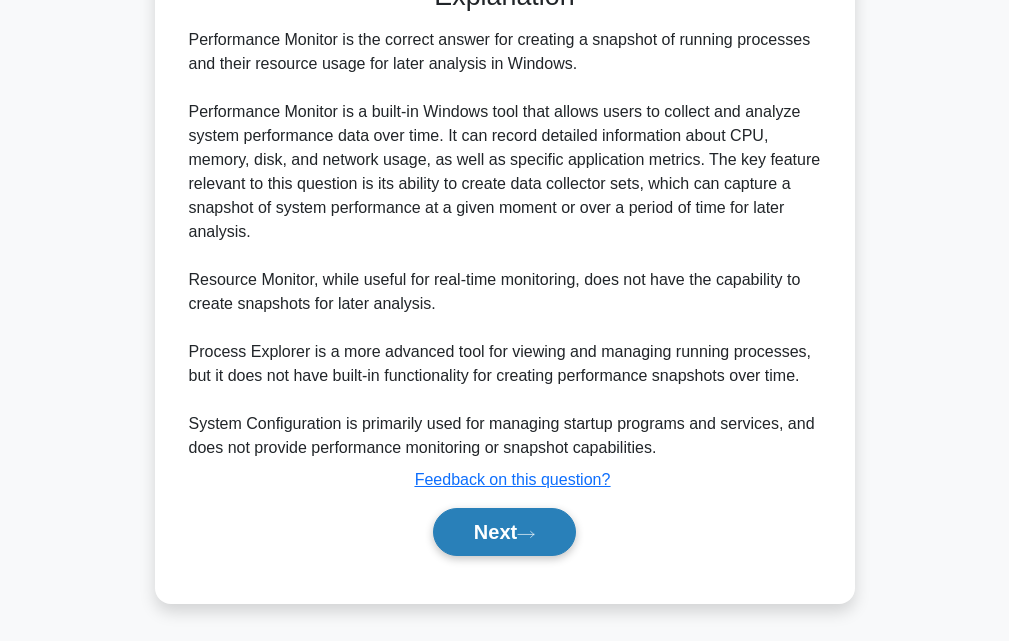 click on "Next" at bounding box center (504, 532) 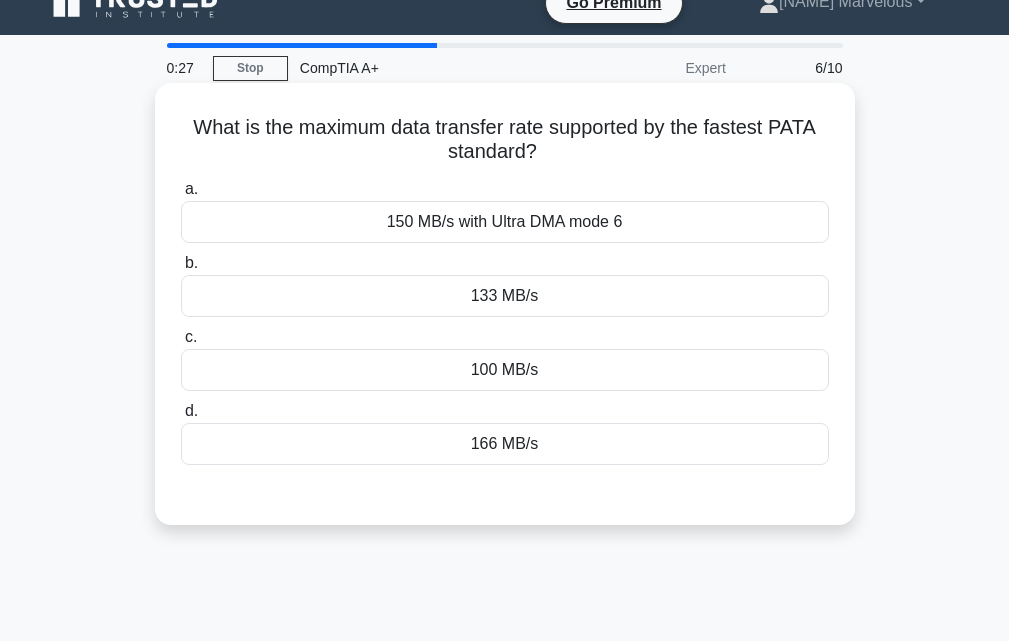 scroll, scrollTop: 0, scrollLeft: 0, axis: both 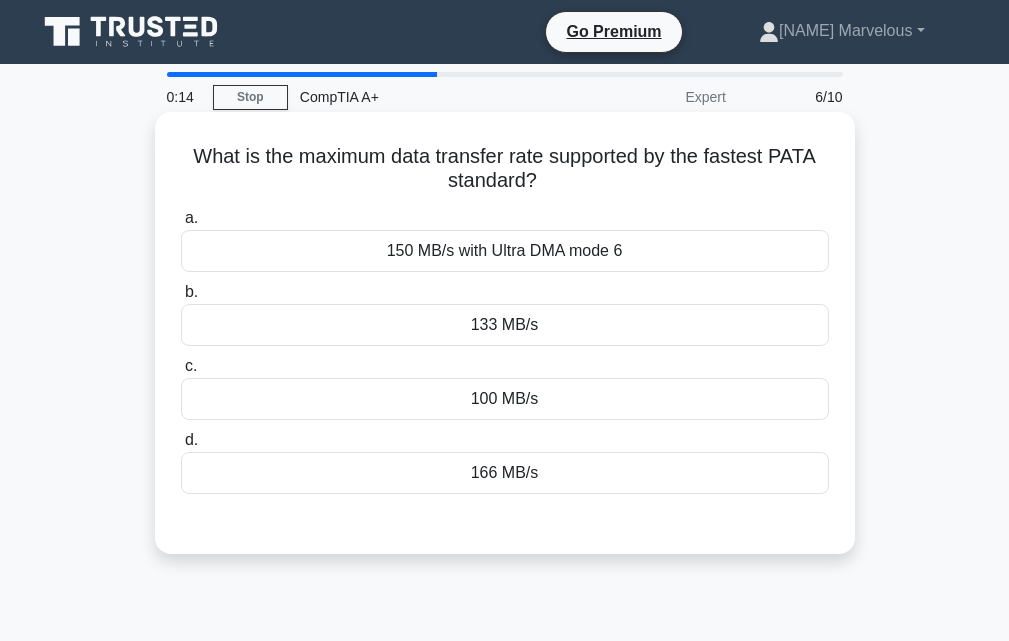 click on "100 MB/s" at bounding box center [505, 399] 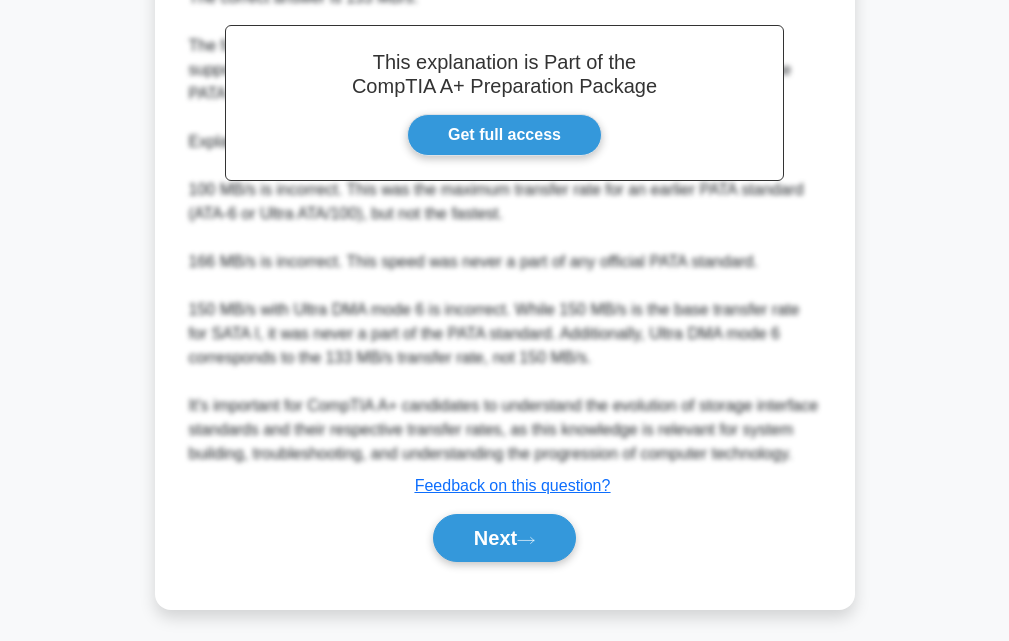 scroll, scrollTop: 618, scrollLeft: 0, axis: vertical 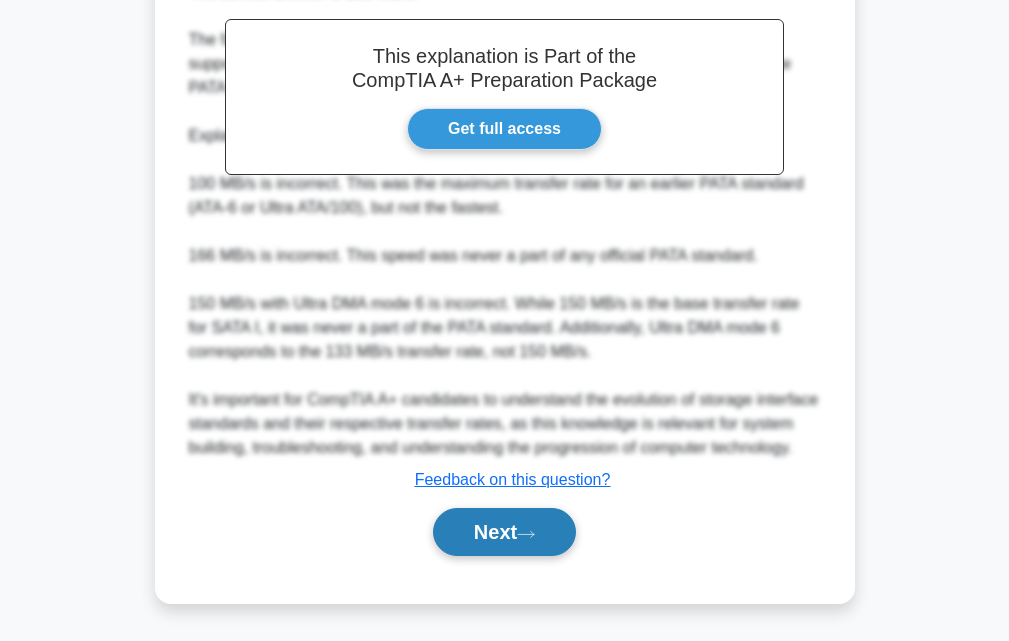 click on "Next" at bounding box center (504, 532) 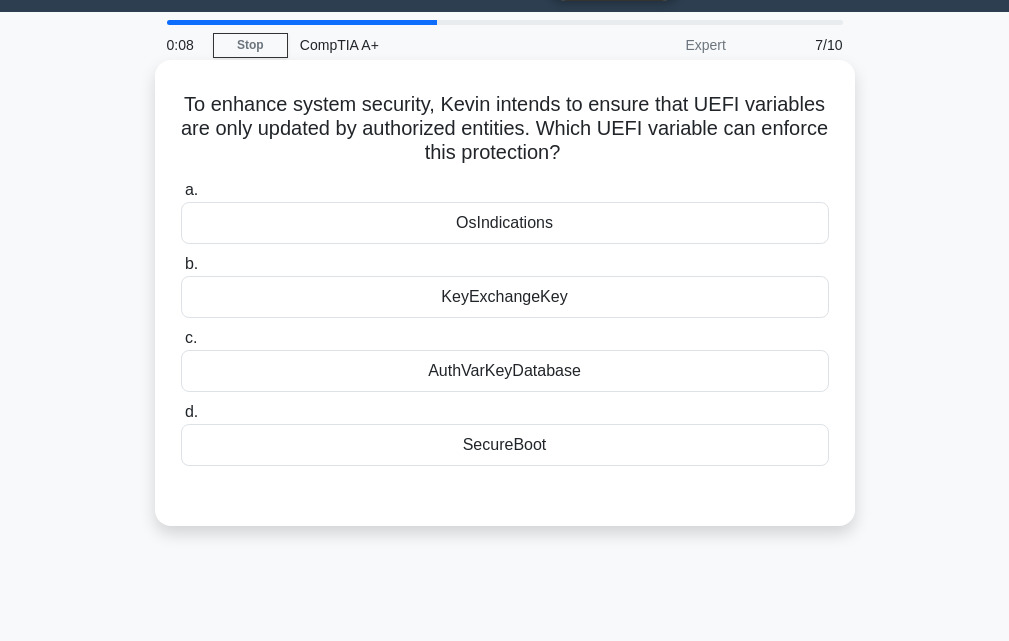 scroll, scrollTop: 0, scrollLeft: 0, axis: both 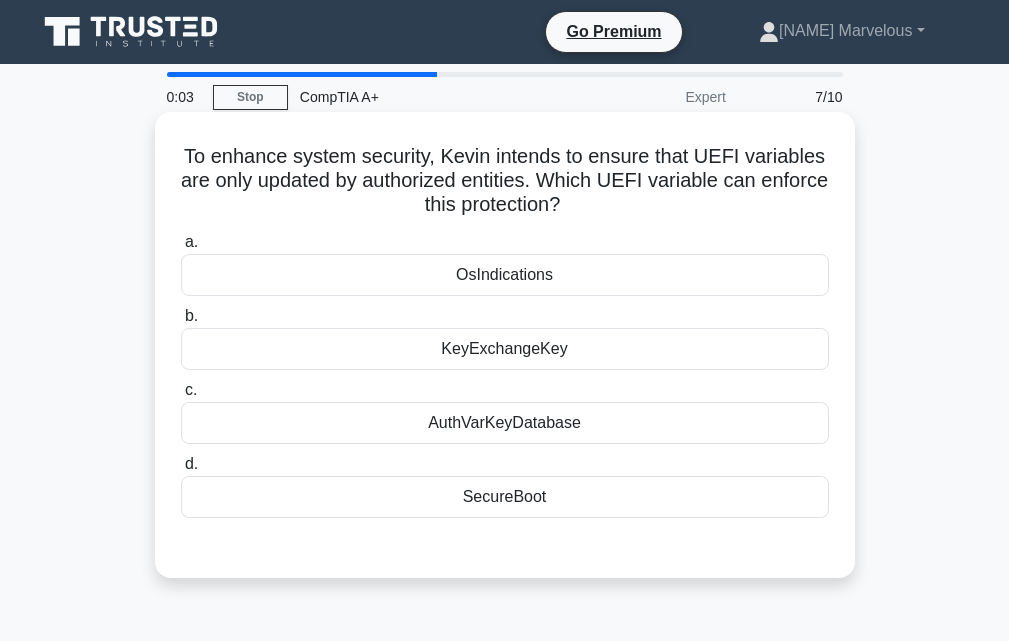 click on "SecureBoot" at bounding box center (505, 497) 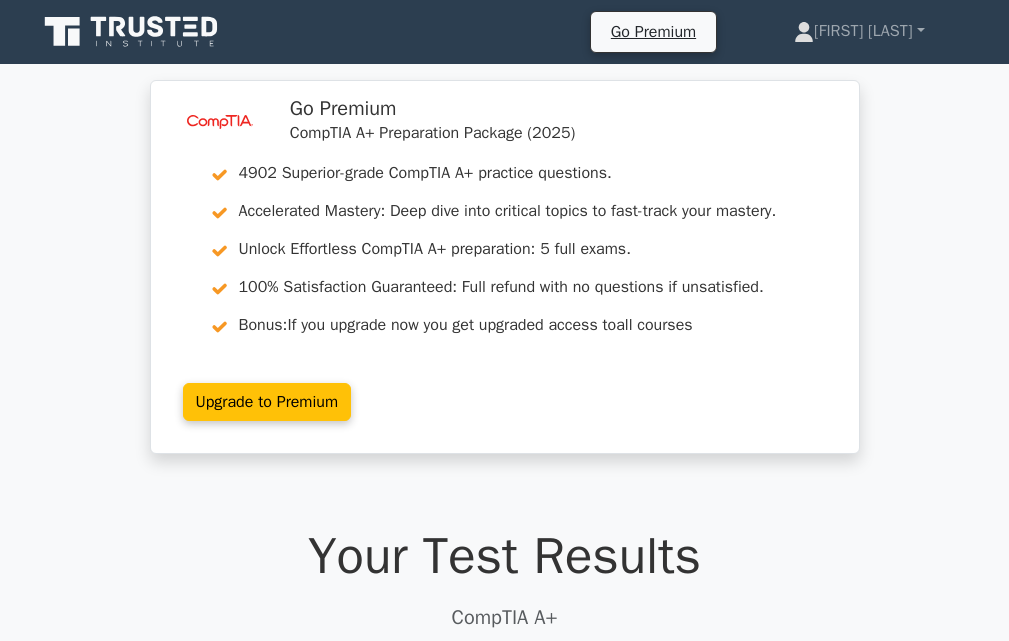 scroll, scrollTop: 0, scrollLeft: 0, axis: both 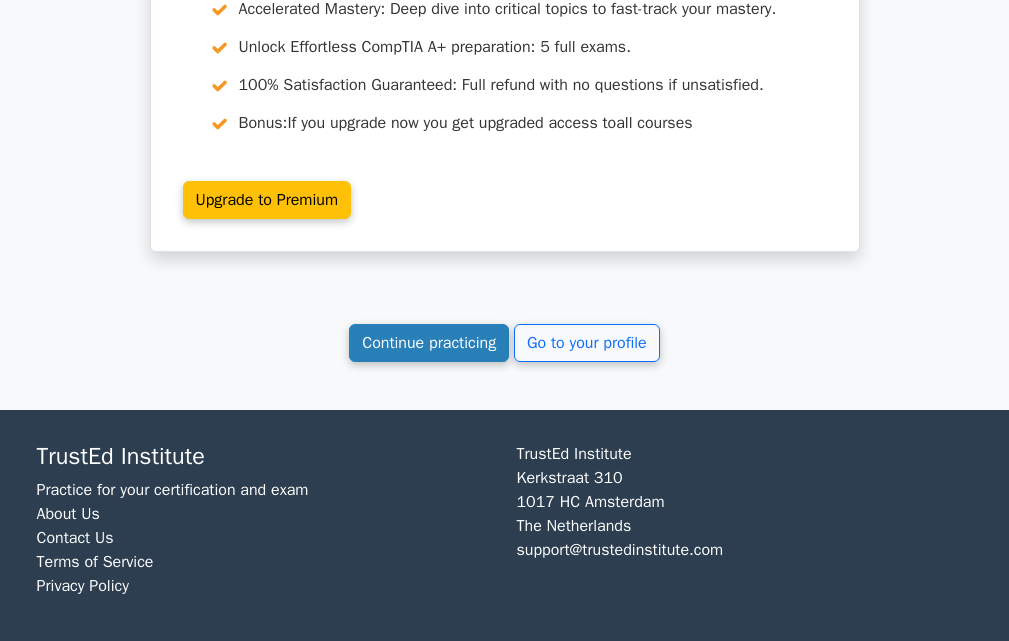 click on "Continue practicing" at bounding box center [429, 343] 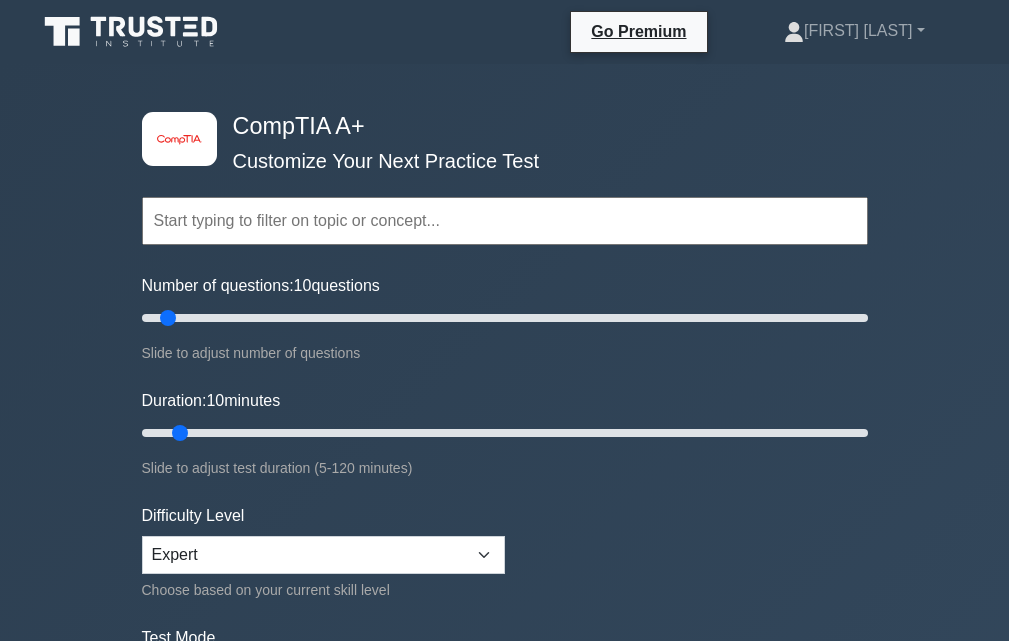 scroll, scrollTop: 0, scrollLeft: 0, axis: both 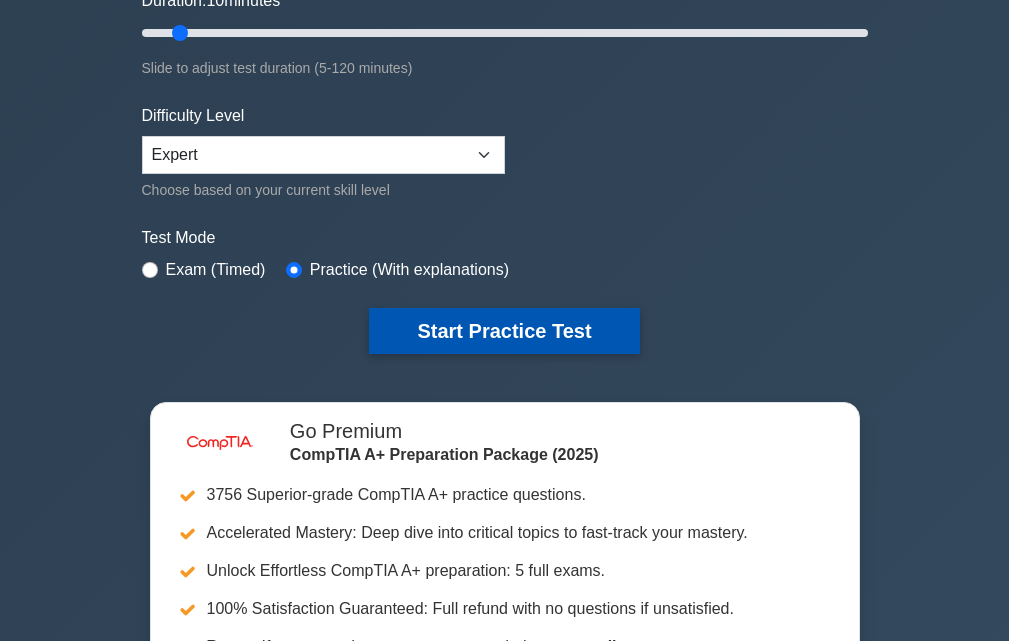 click on "Start Practice Test" at bounding box center [504, 331] 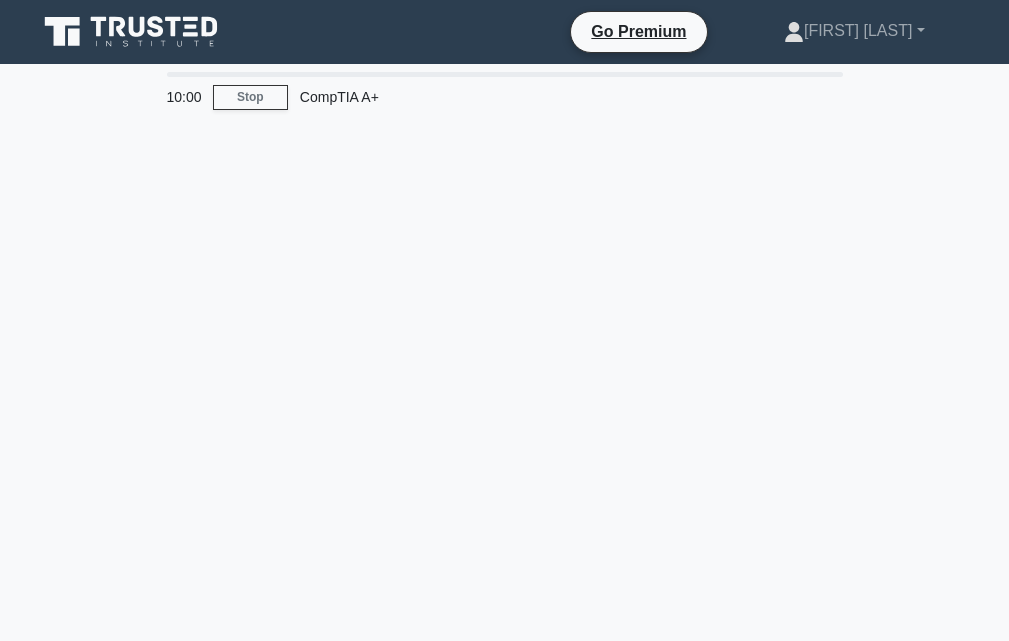 scroll, scrollTop: 0, scrollLeft: 0, axis: both 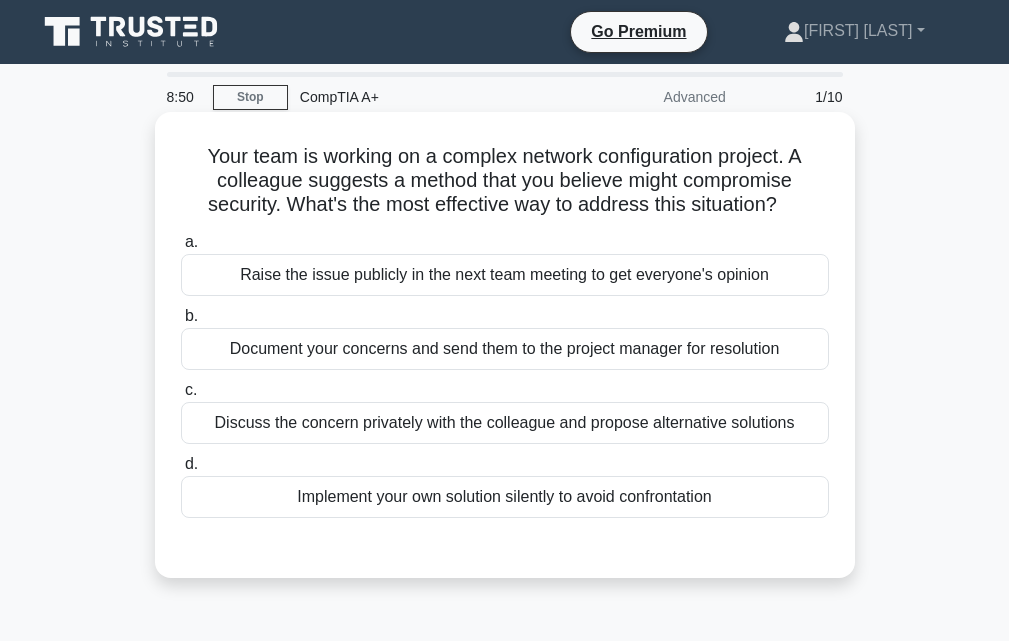 click on "Discuss the concern privately with the colleague and propose alternative solutions" at bounding box center (505, 423) 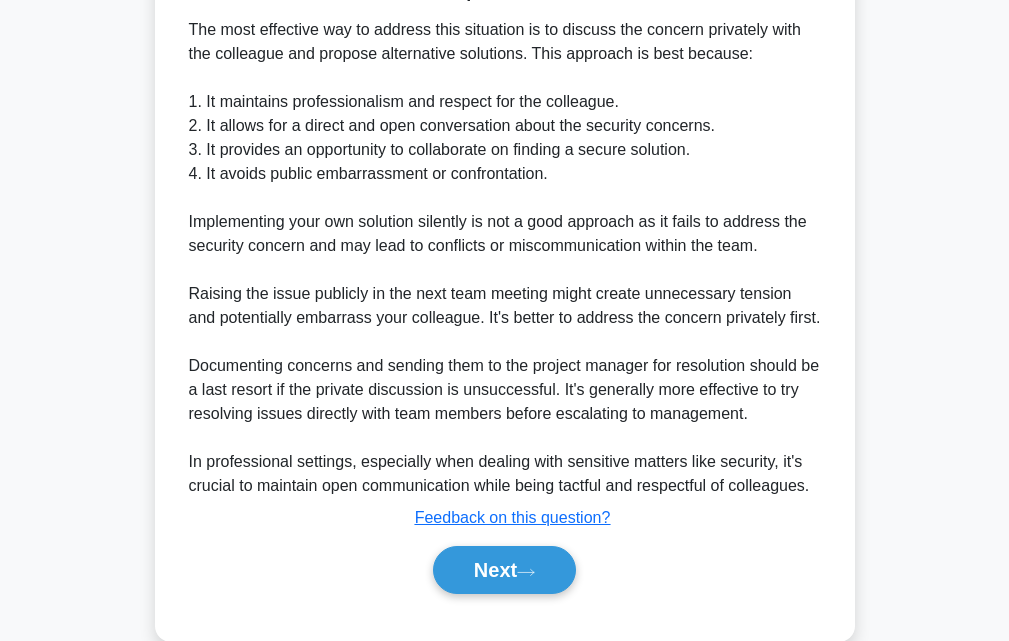 scroll, scrollTop: 616, scrollLeft: 0, axis: vertical 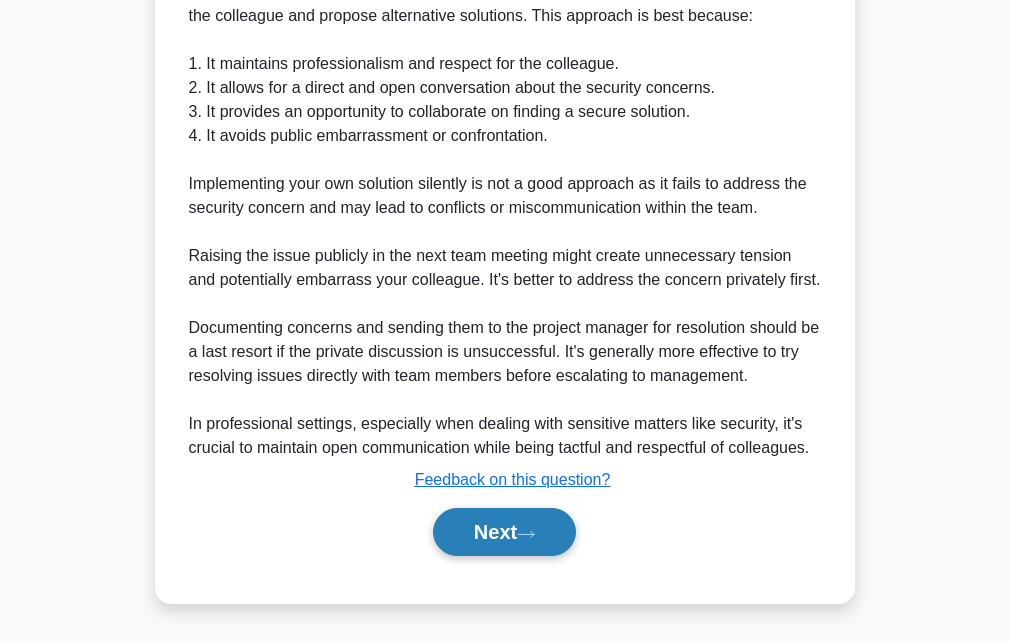click on "Next" at bounding box center [504, 532] 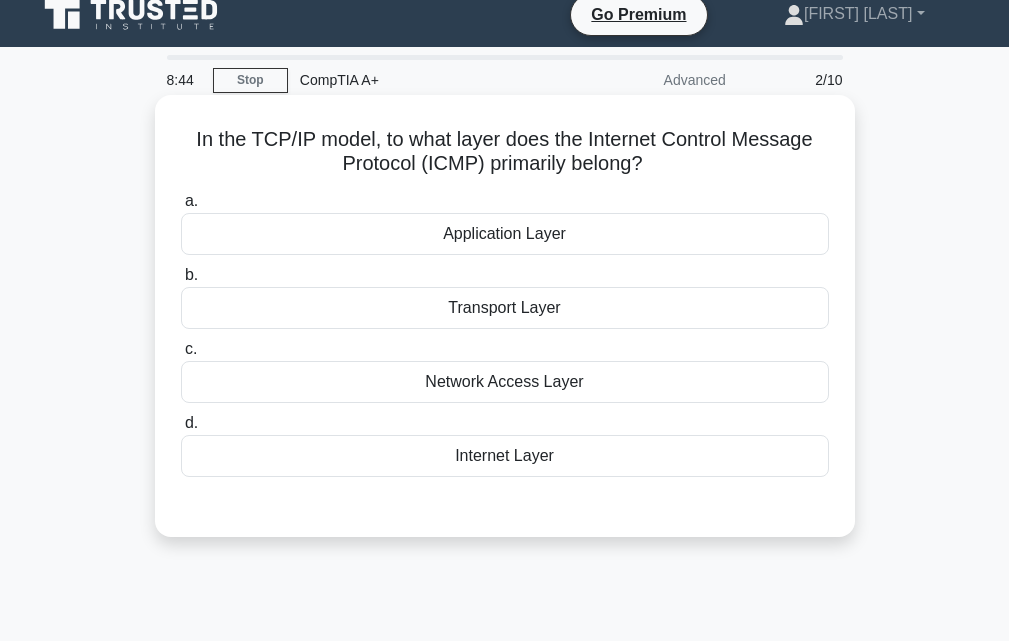 scroll, scrollTop: 0, scrollLeft: 0, axis: both 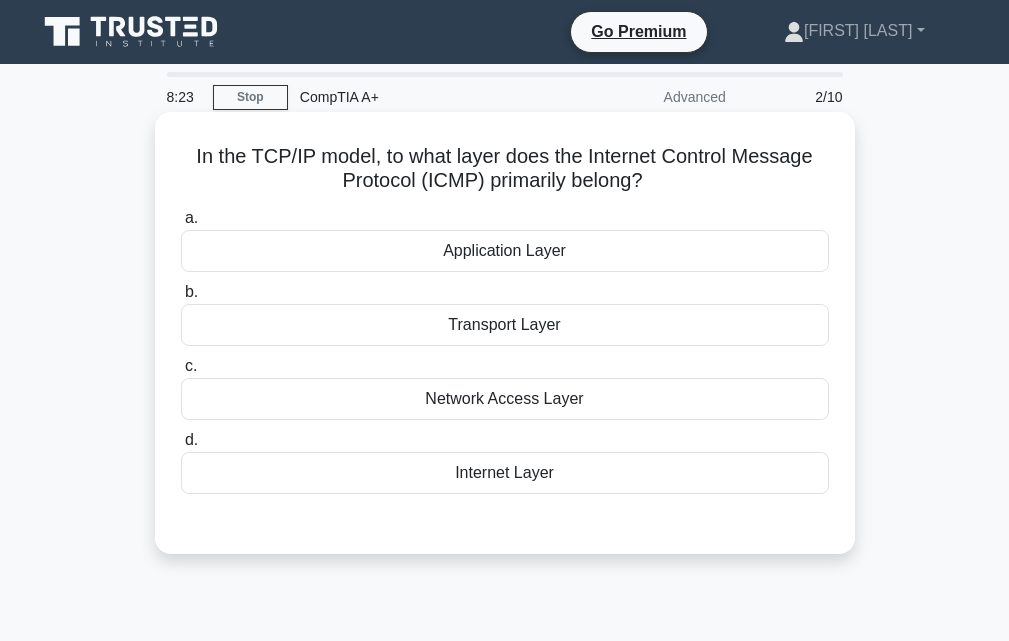 click on "Internet Layer" at bounding box center [505, 473] 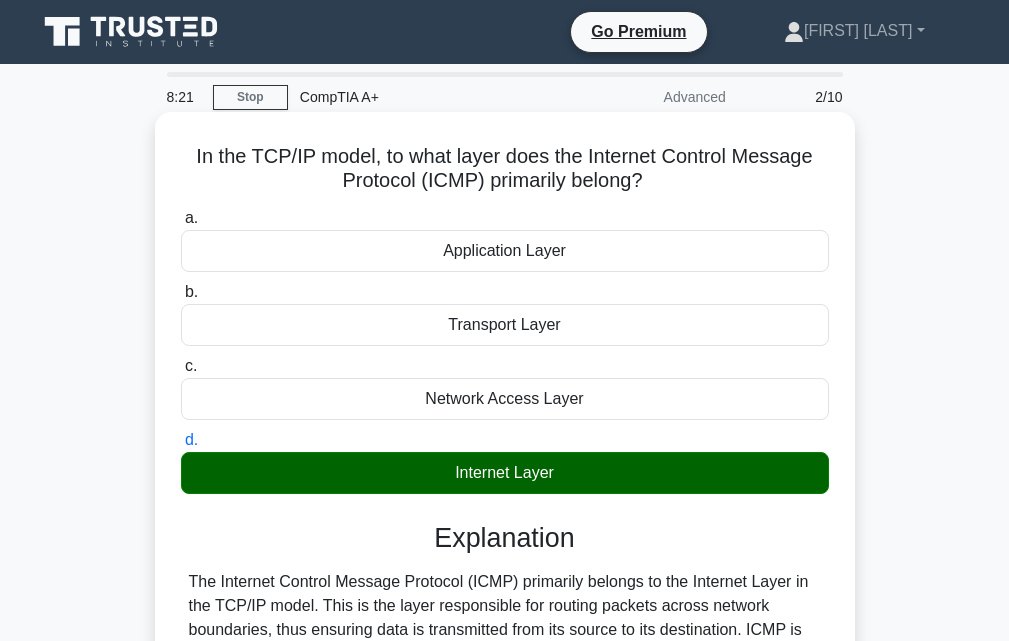 scroll, scrollTop: 472, scrollLeft: 0, axis: vertical 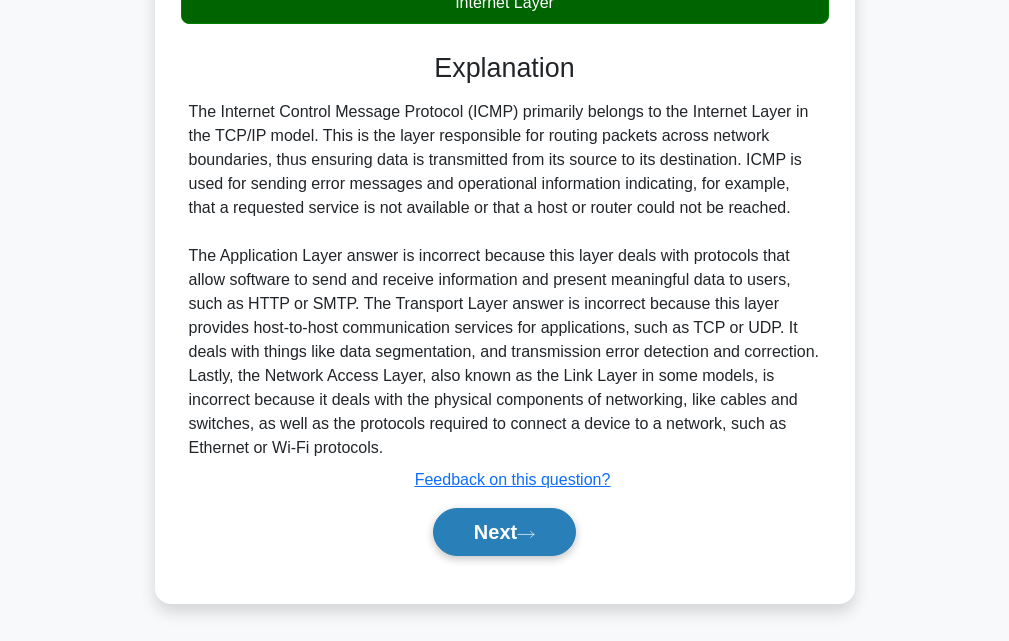 click on "Next" at bounding box center [504, 532] 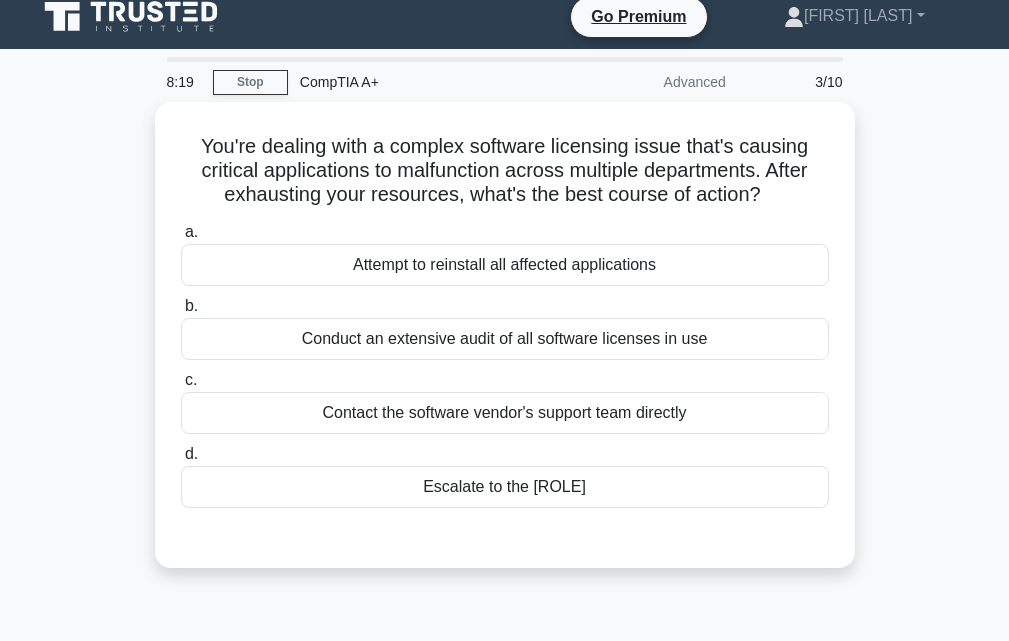 scroll, scrollTop: 0, scrollLeft: 0, axis: both 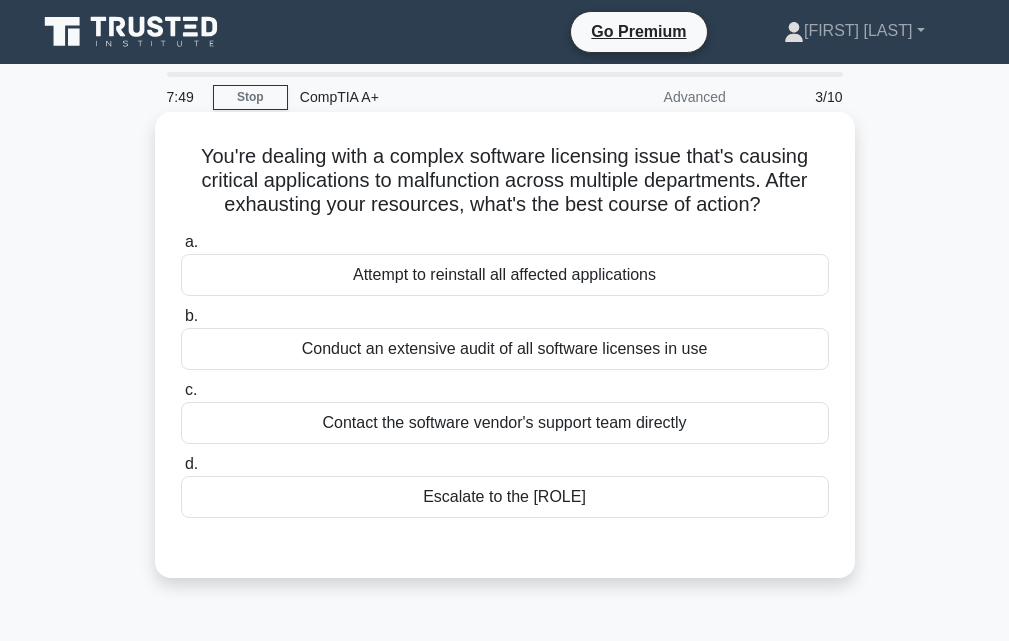 click on "Attempt to reinstall all affected applications" at bounding box center (505, 275) 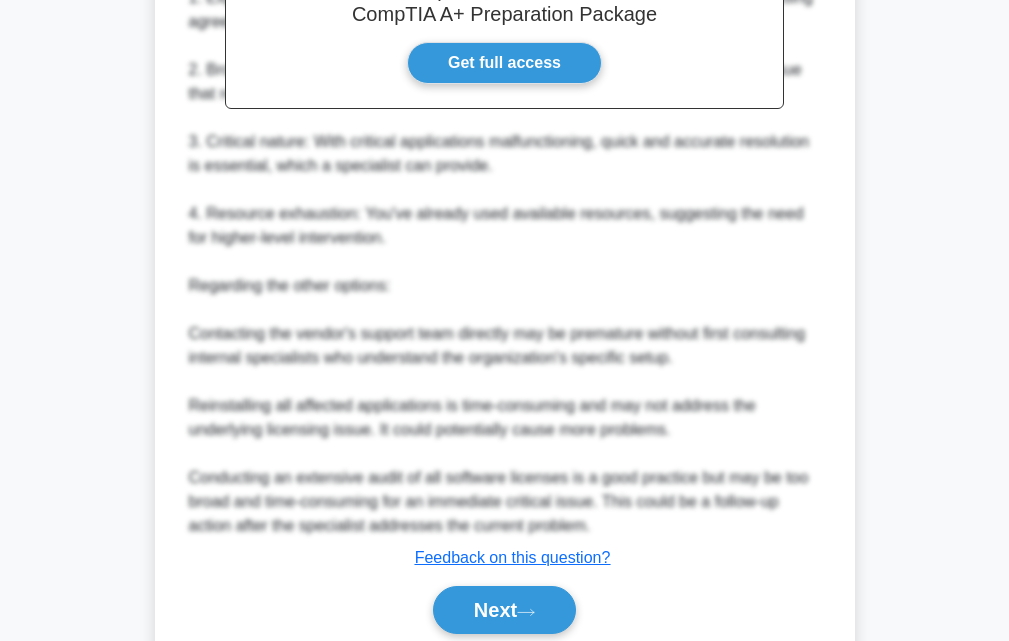 scroll, scrollTop: 762, scrollLeft: 0, axis: vertical 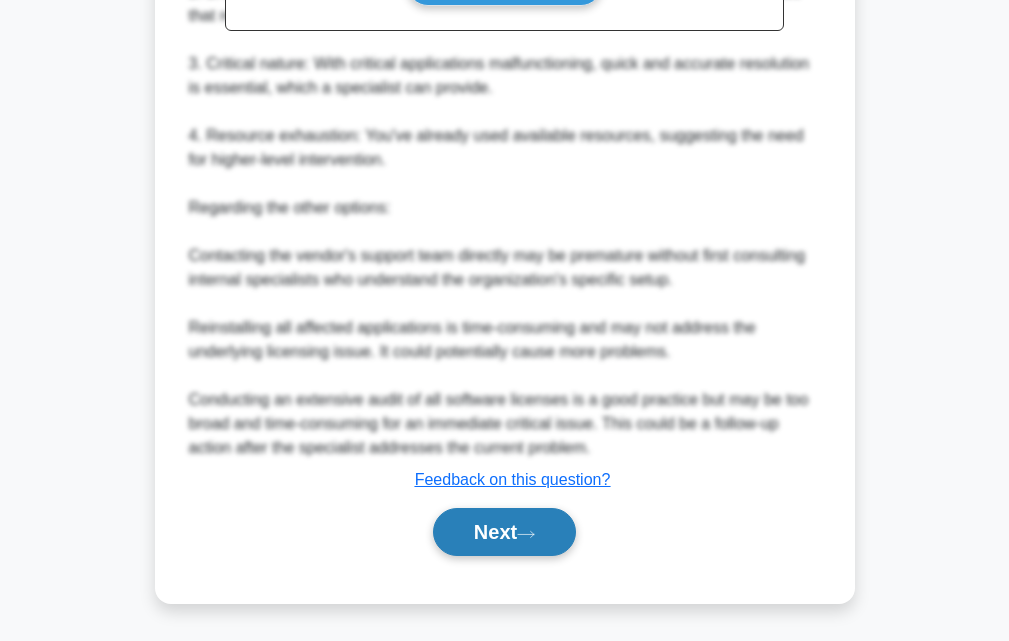 click 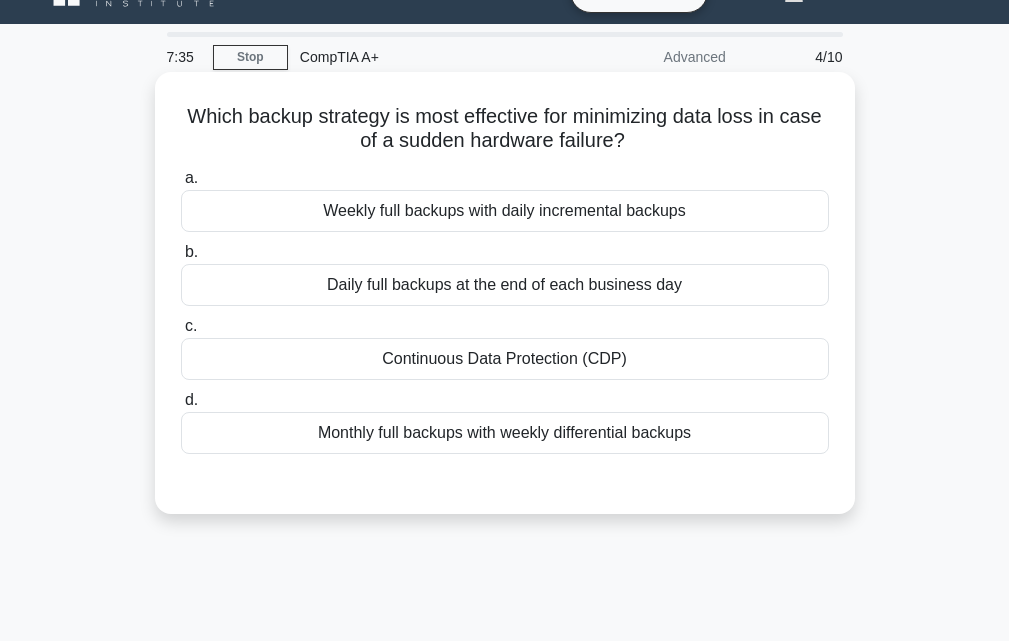 scroll, scrollTop: 39, scrollLeft: 0, axis: vertical 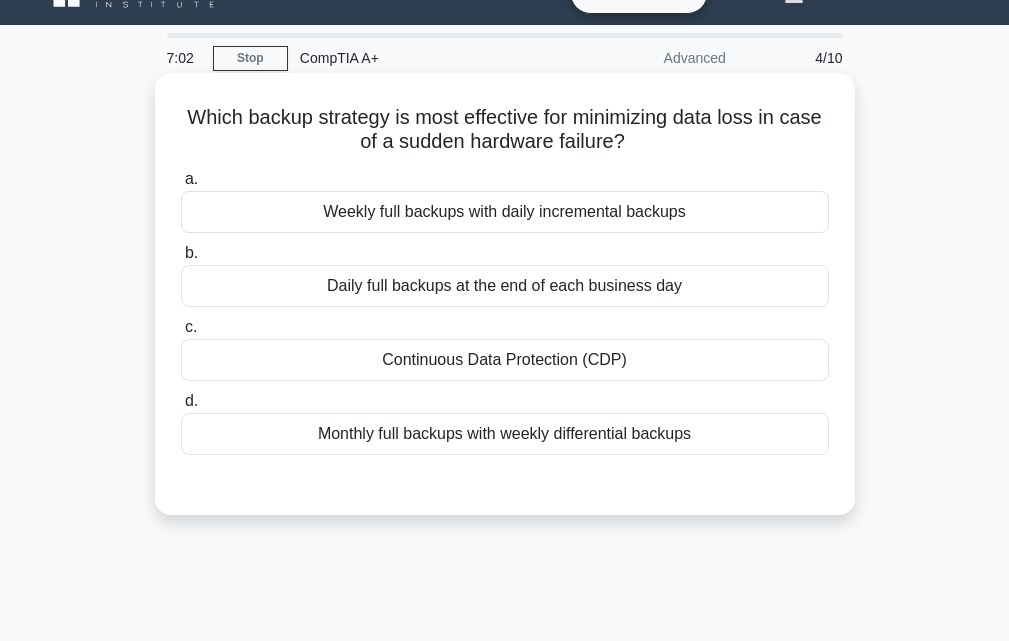 click on "Continuous Data Protection (CDP)" at bounding box center (505, 360) 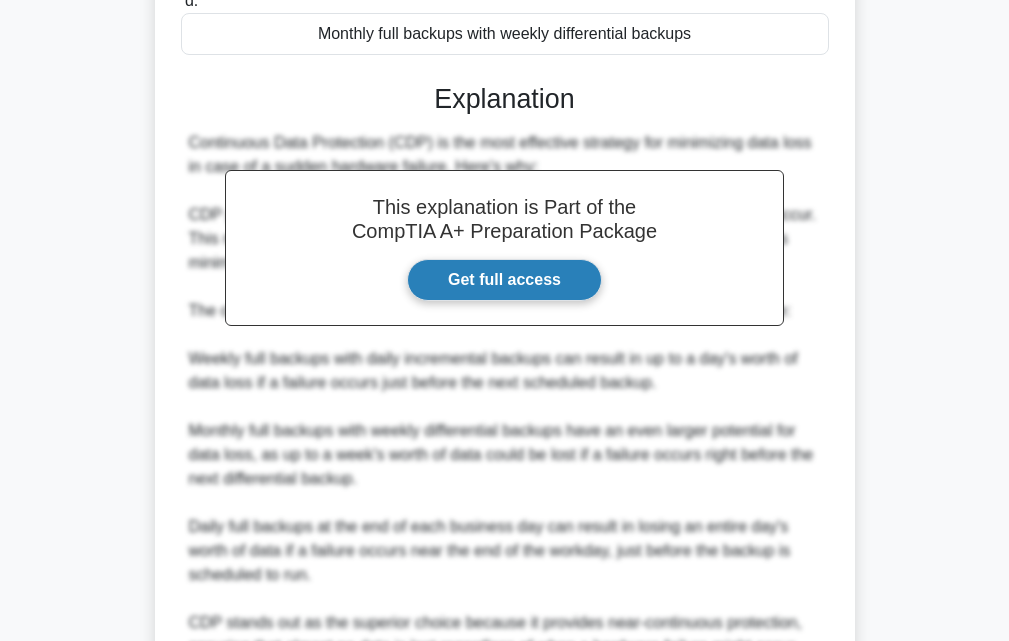 scroll, scrollTop: 640, scrollLeft: 0, axis: vertical 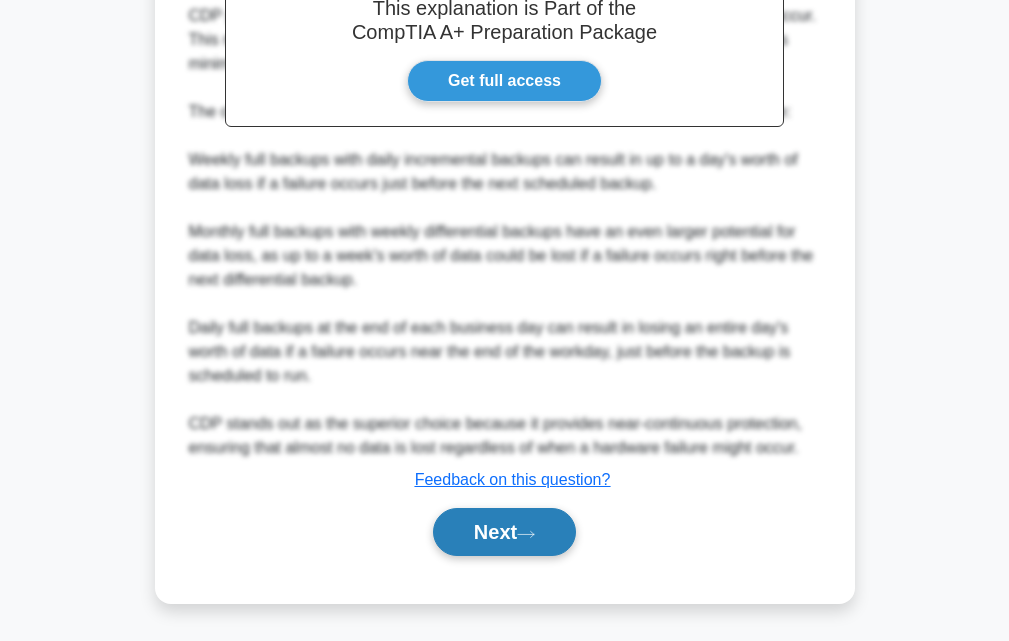click on "Next" at bounding box center (504, 532) 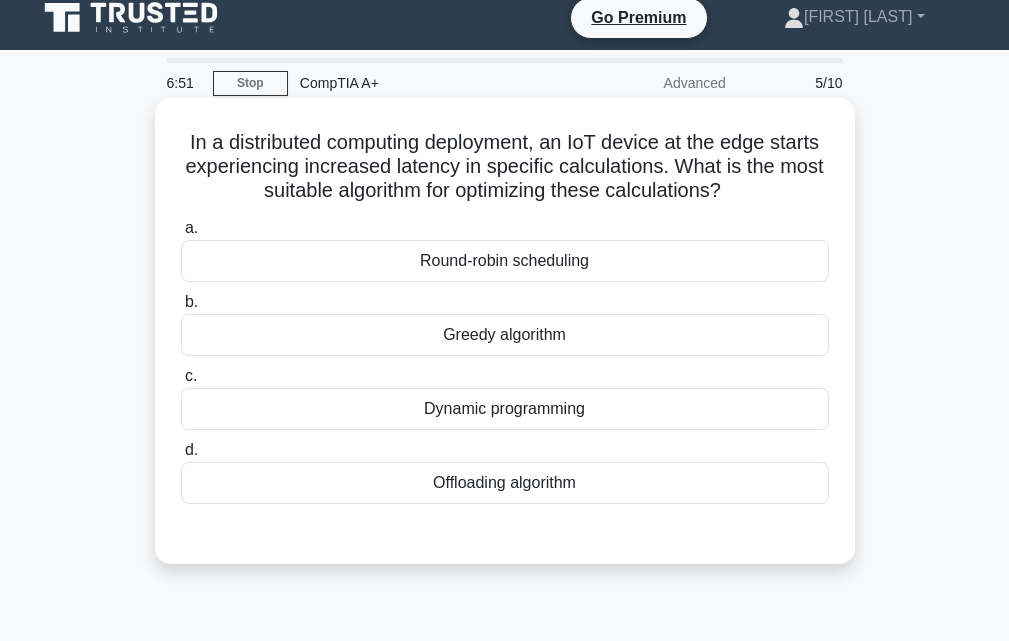 scroll, scrollTop: 0, scrollLeft: 0, axis: both 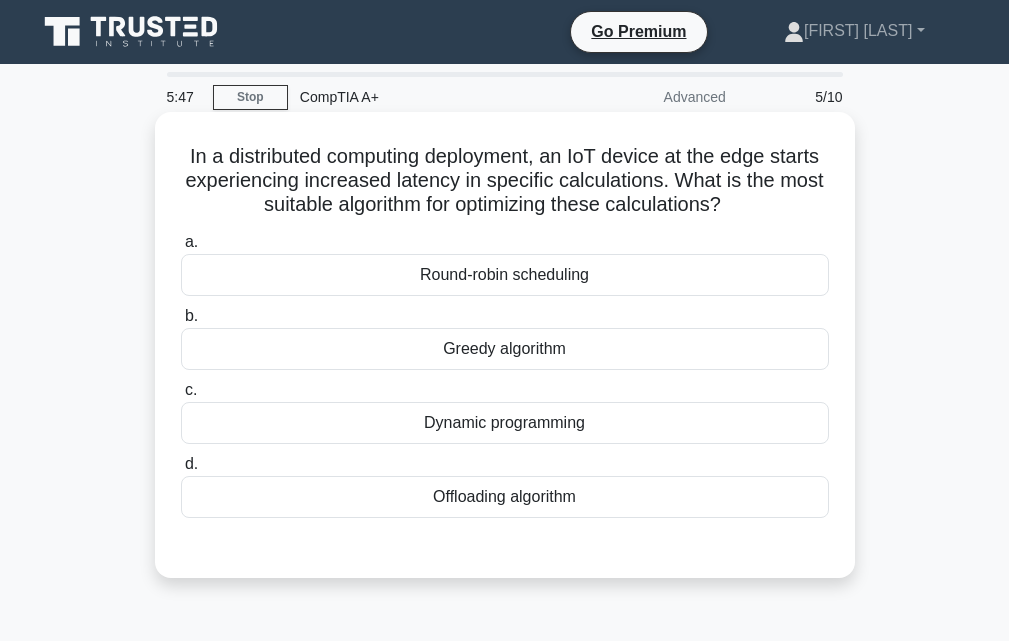 click on "Offloading algorithm" at bounding box center [505, 497] 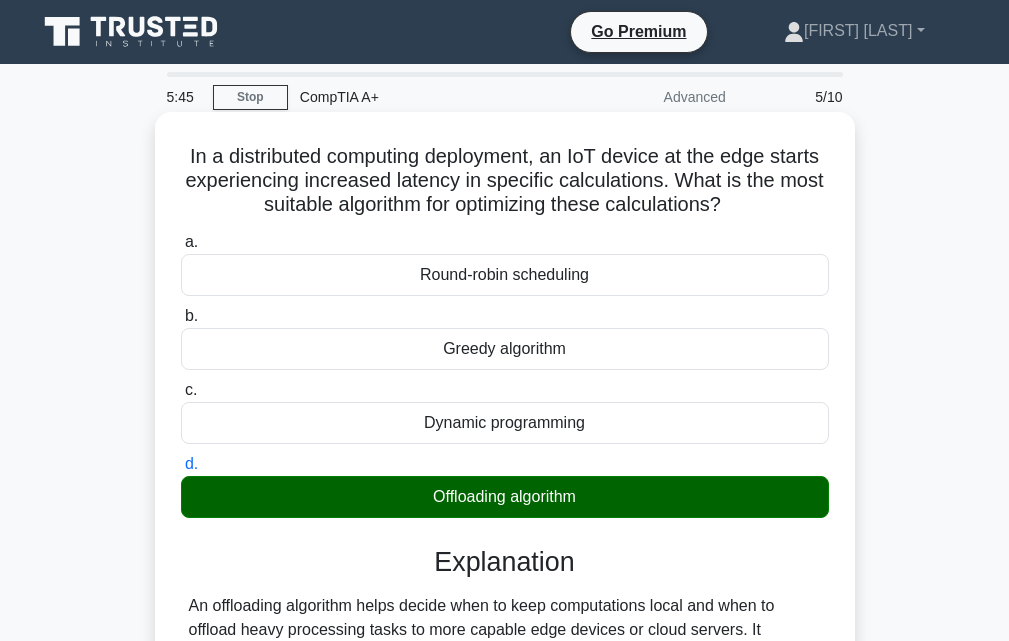 scroll, scrollTop: 439, scrollLeft: 0, axis: vertical 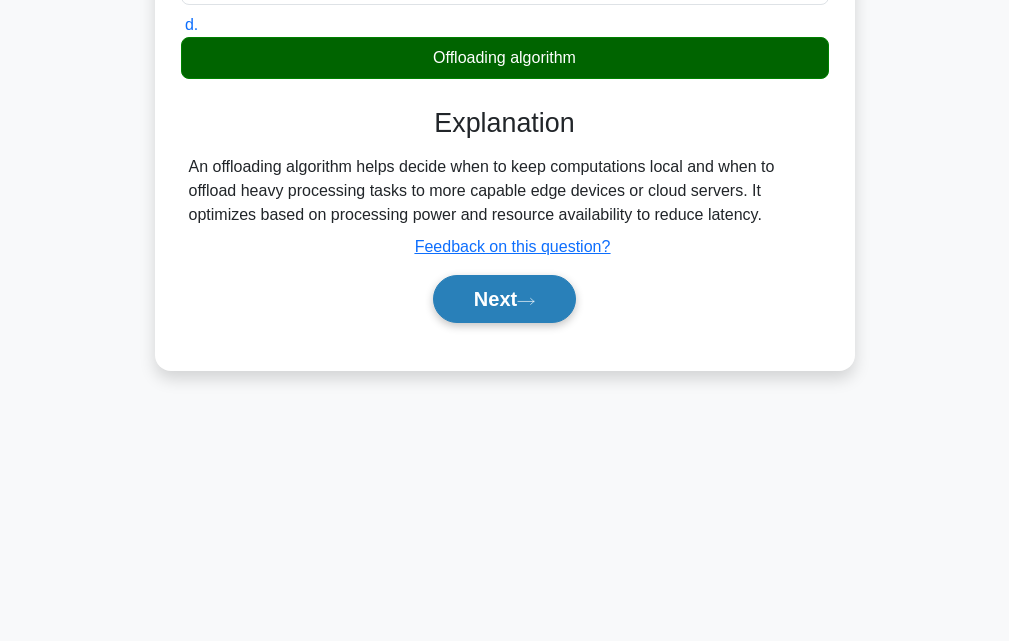click on "Next" at bounding box center (504, 299) 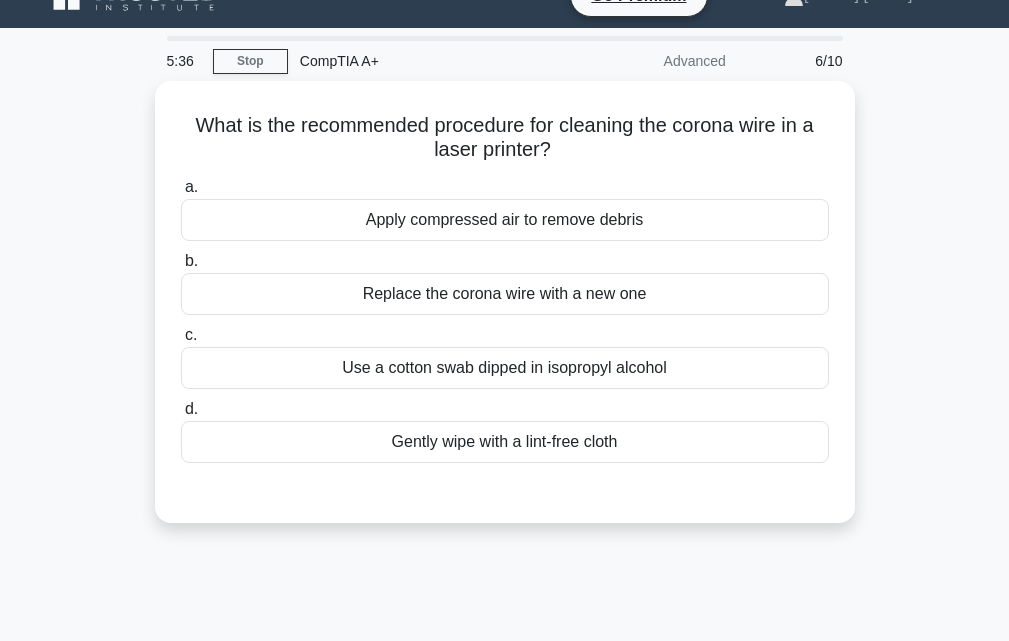 scroll, scrollTop: 0, scrollLeft: 0, axis: both 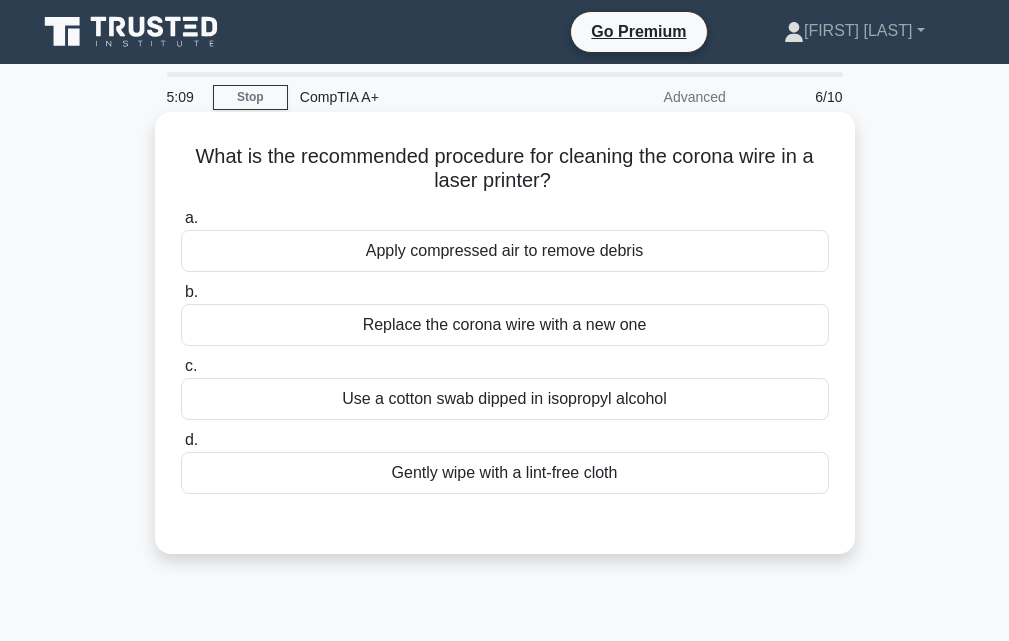 click on "a.
Apply compressed air to remove debris
b.
Replace the corona wire with a new one" at bounding box center [505, 350] 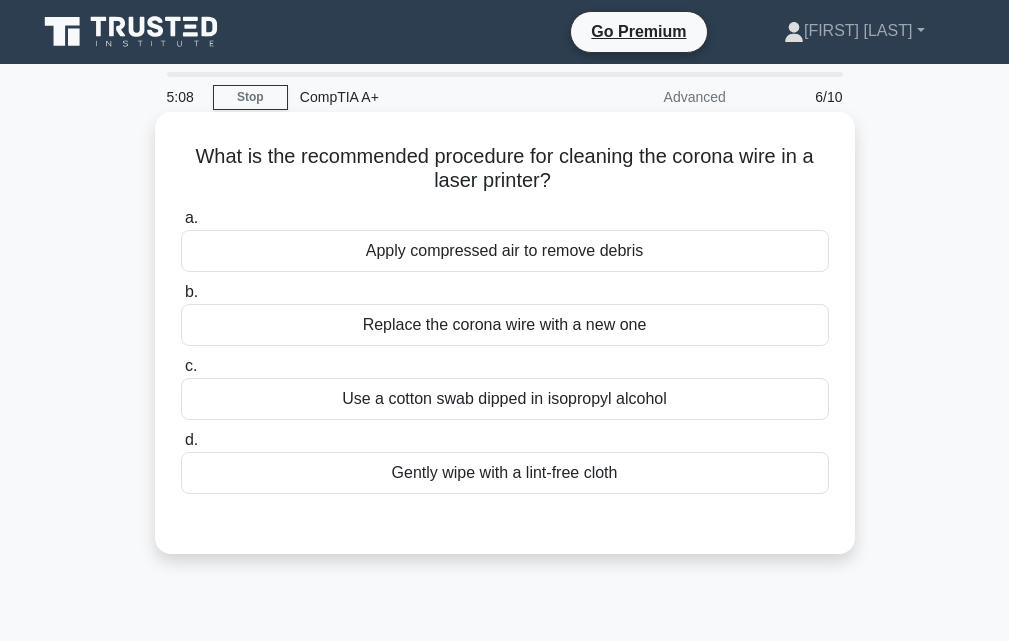 click on "Replace the corona wire with a new one" at bounding box center [505, 325] 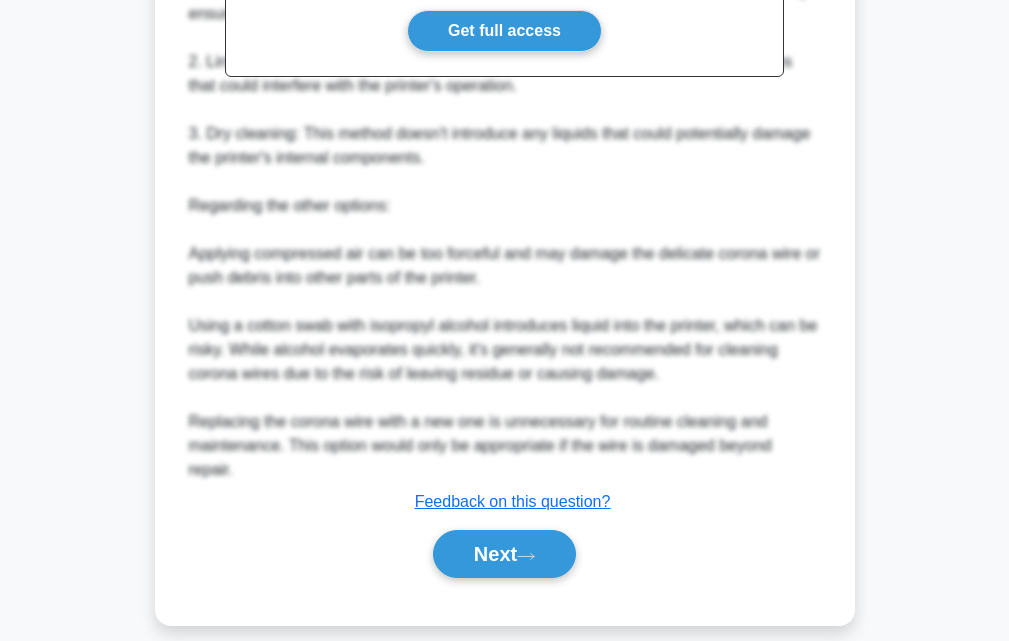 scroll, scrollTop: 714, scrollLeft: 0, axis: vertical 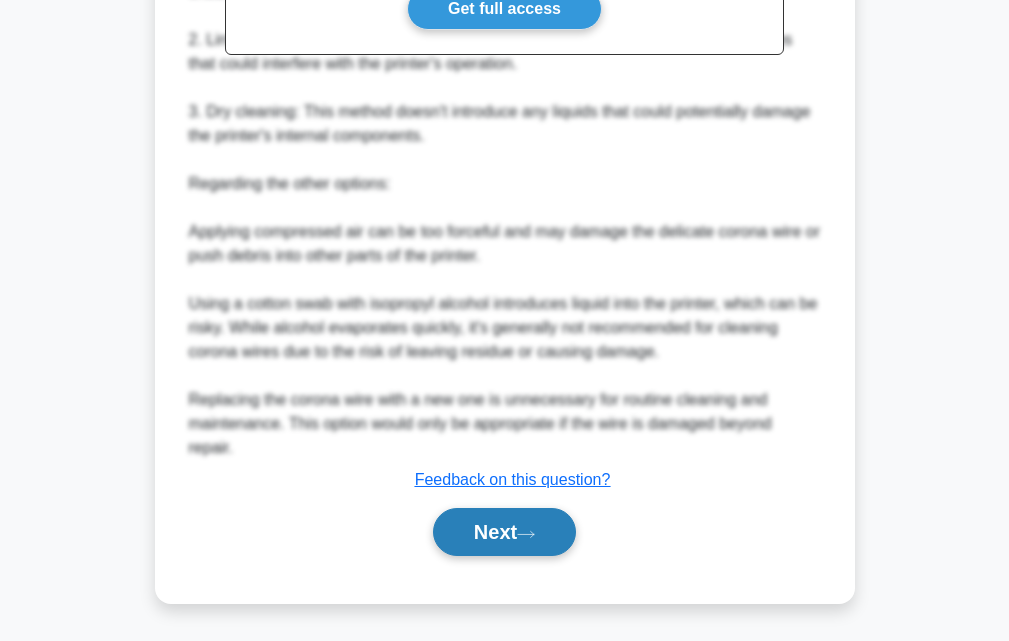 click on "Next" at bounding box center [504, 532] 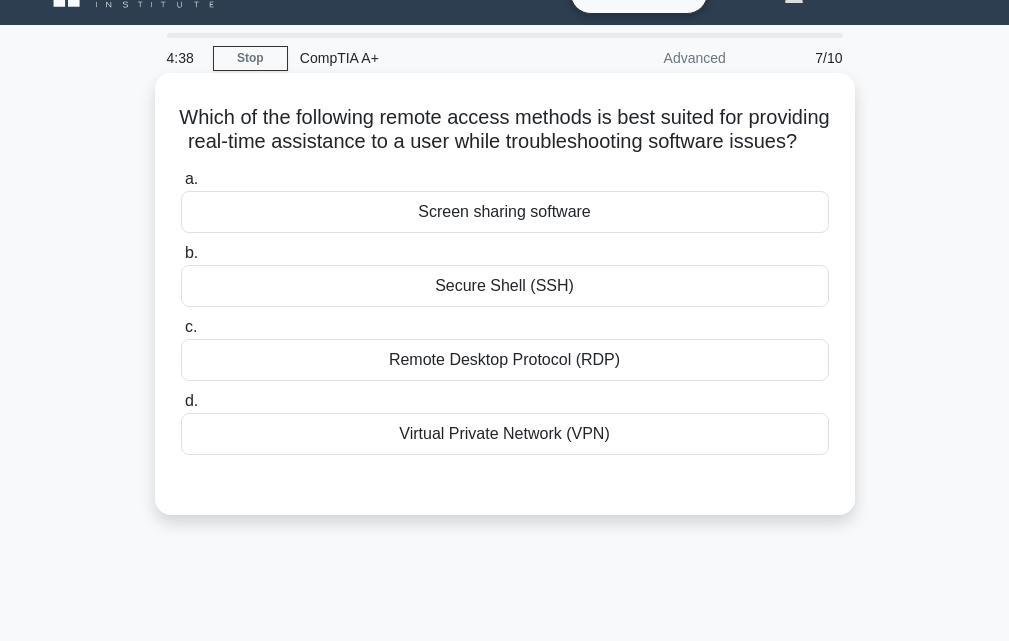 scroll, scrollTop: 0, scrollLeft: 0, axis: both 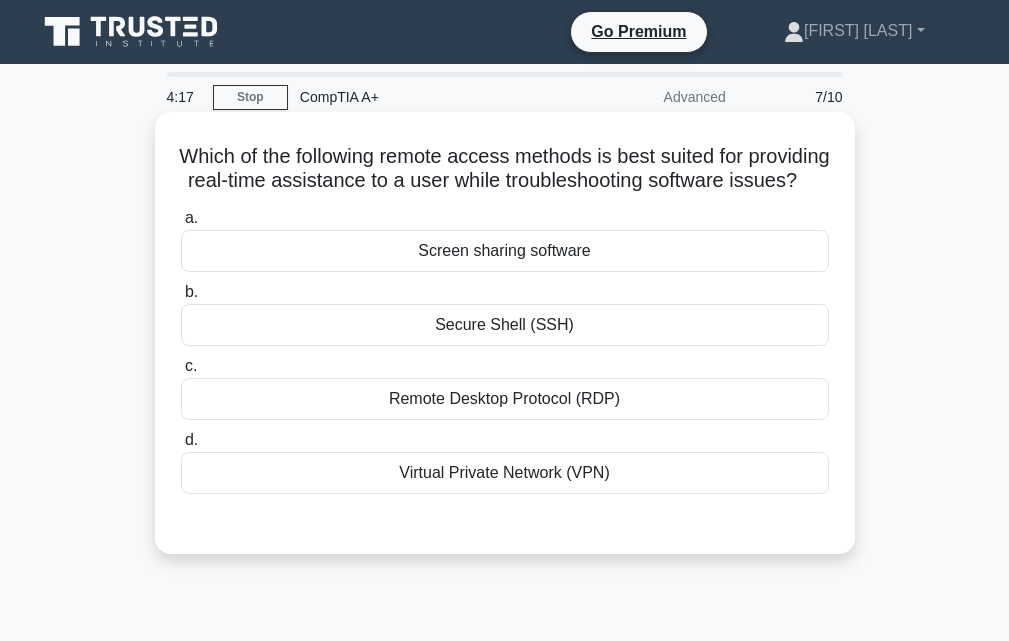 click on "Screen sharing software" at bounding box center [505, 251] 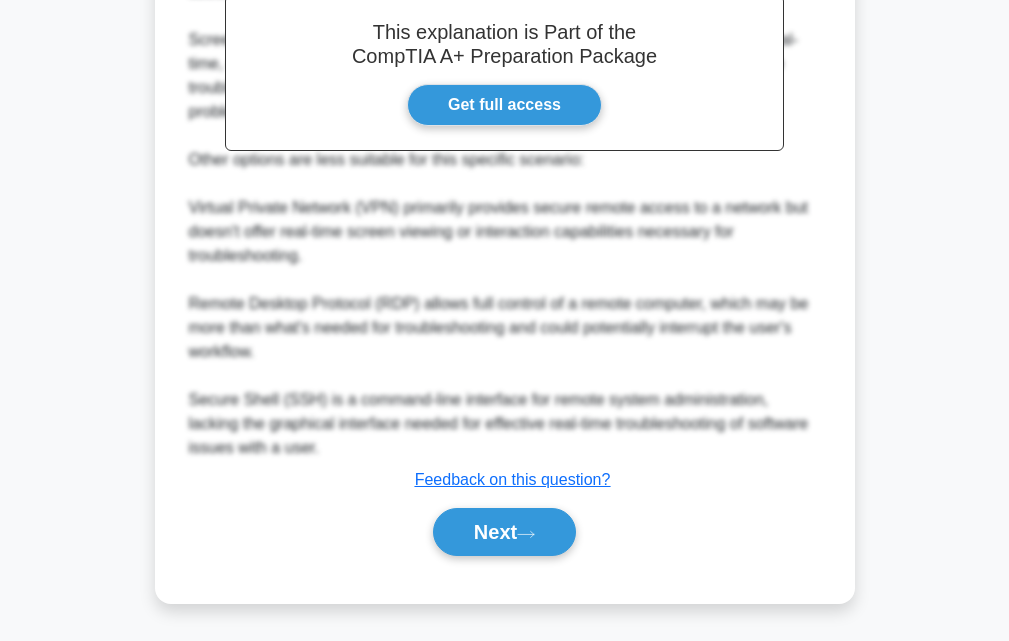 scroll, scrollTop: 640, scrollLeft: 0, axis: vertical 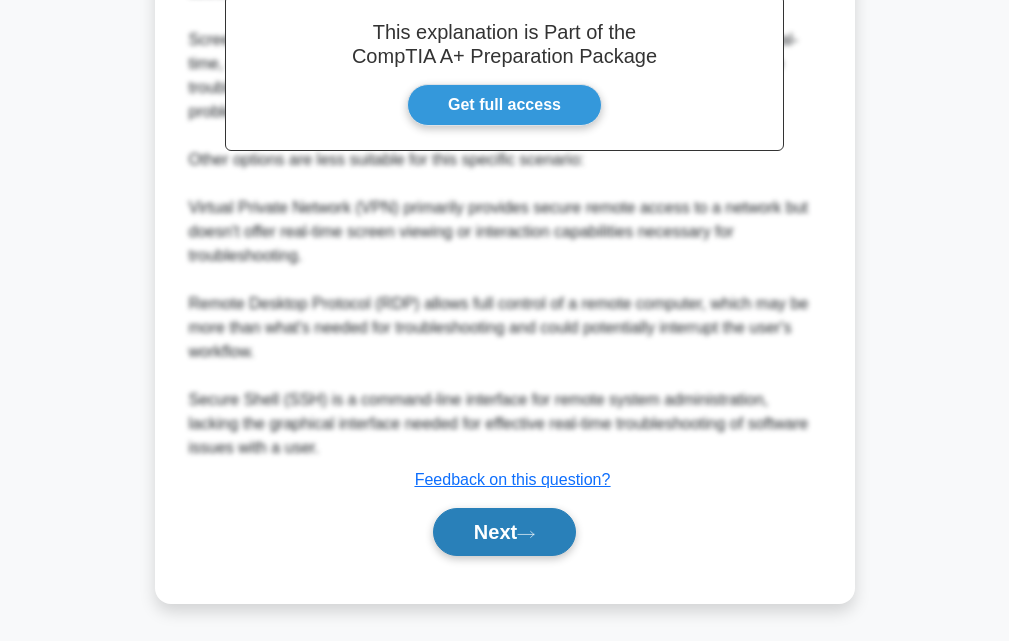 click on "Next" at bounding box center (504, 532) 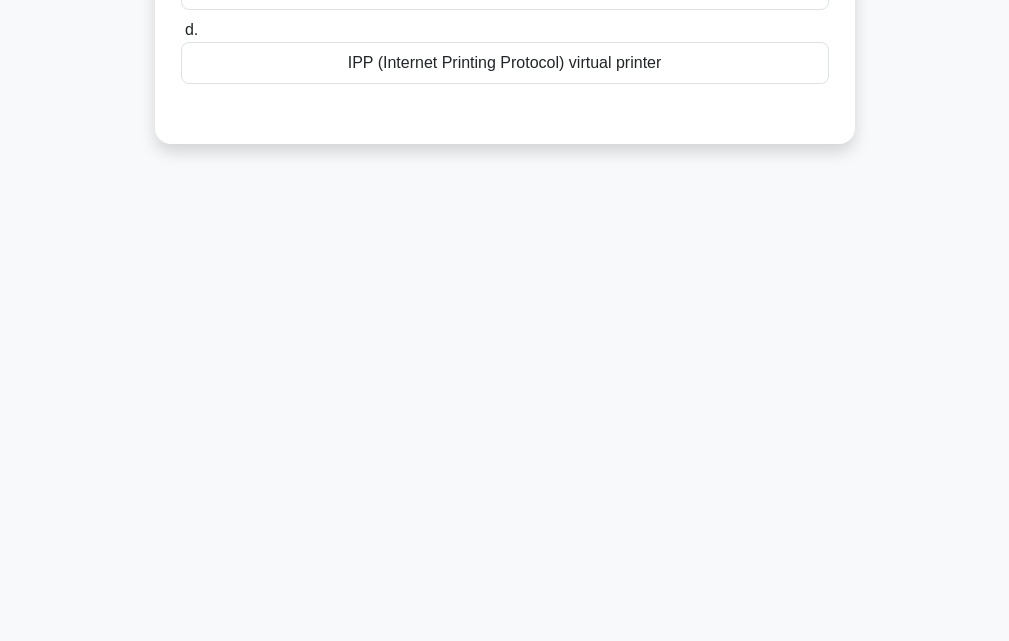 scroll, scrollTop: 0, scrollLeft: 0, axis: both 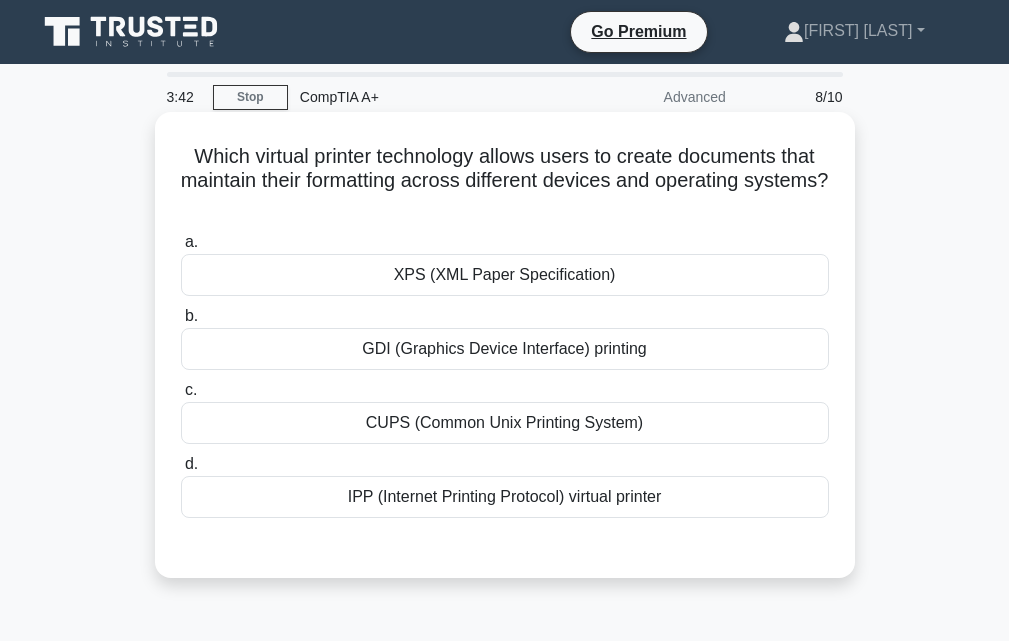 click on "IPP (Internet Printing Protocol) virtual printer" at bounding box center (505, 497) 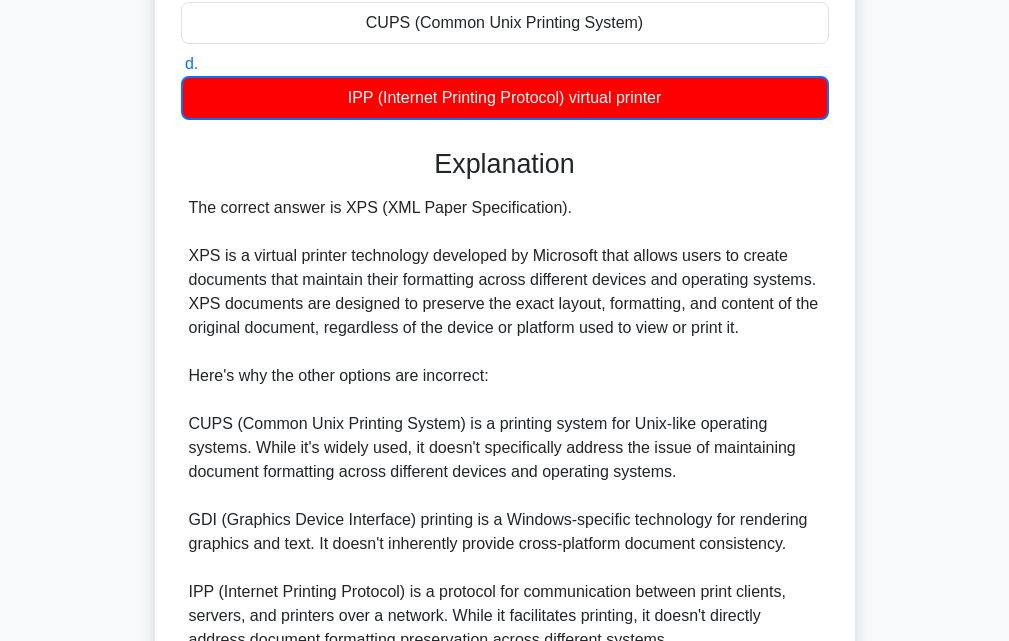 scroll, scrollTop: 594, scrollLeft: 0, axis: vertical 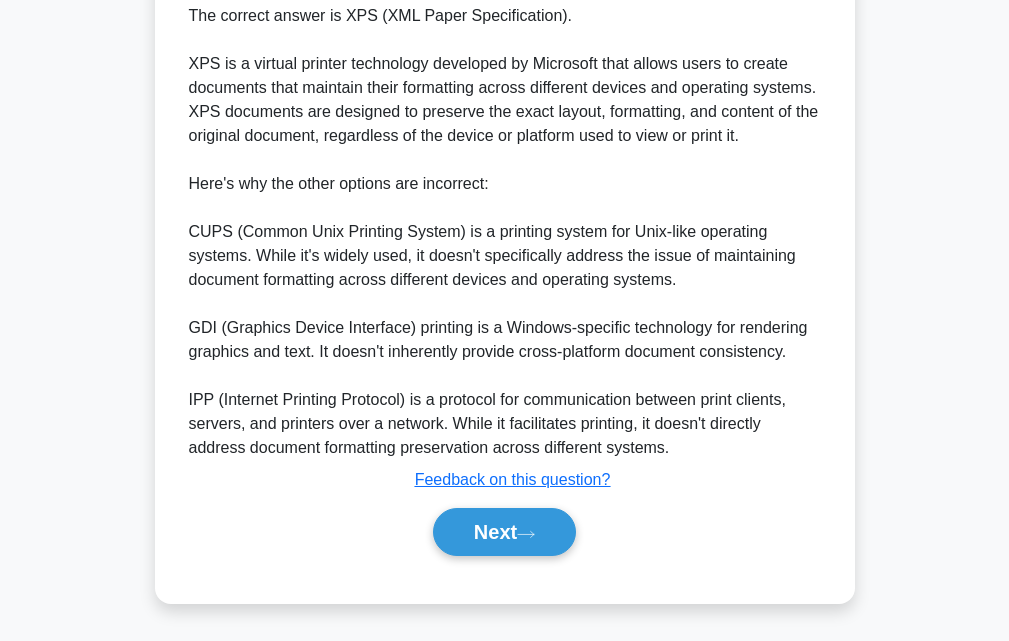 click on "Next" at bounding box center (505, 532) 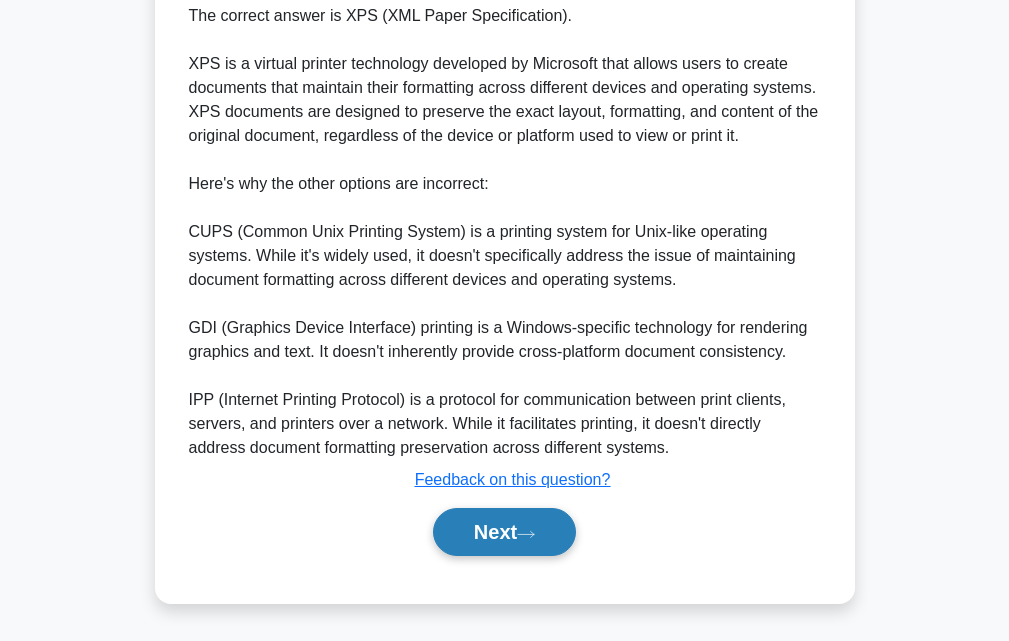click on "Next" at bounding box center [504, 532] 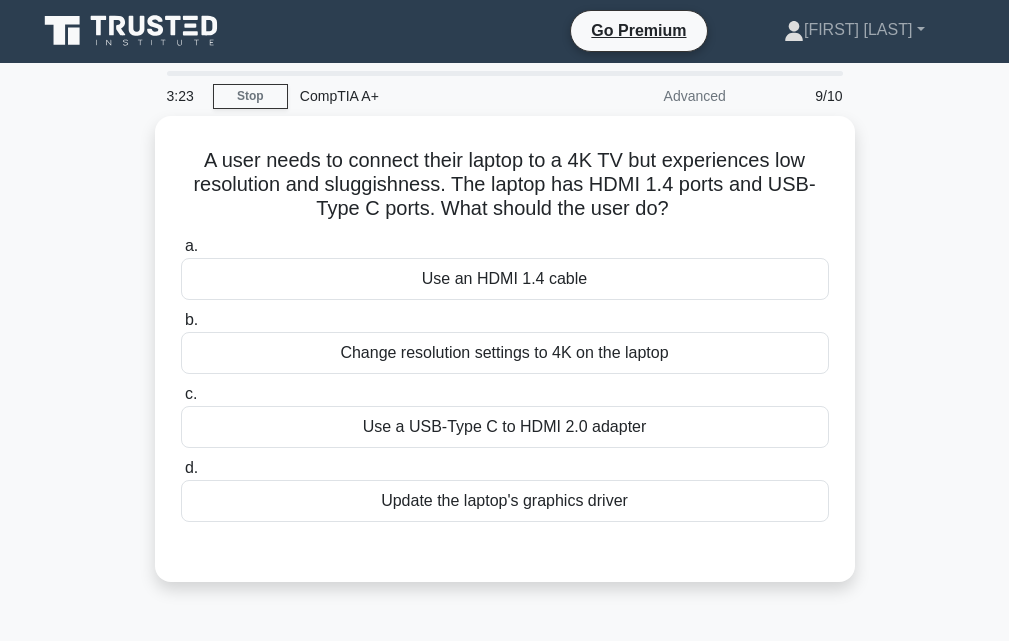 scroll, scrollTop: 0, scrollLeft: 0, axis: both 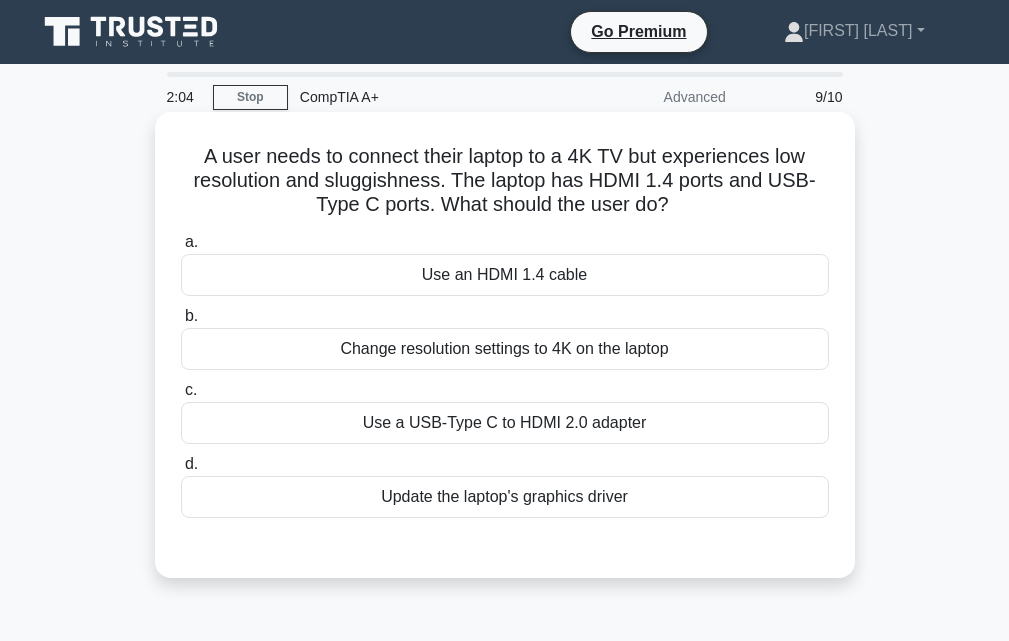 click on "Change resolution settings to 4K on the laptop" at bounding box center [505, 349] 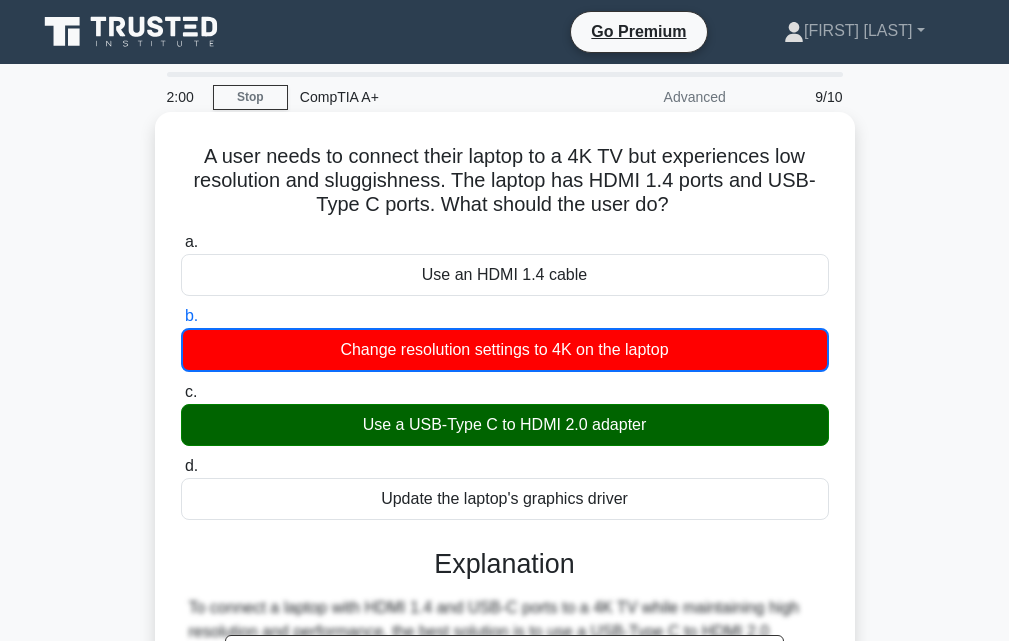 click on "Use a USB-Type C to HDMI 2.0 adapter" at bounding box center [505, 425] 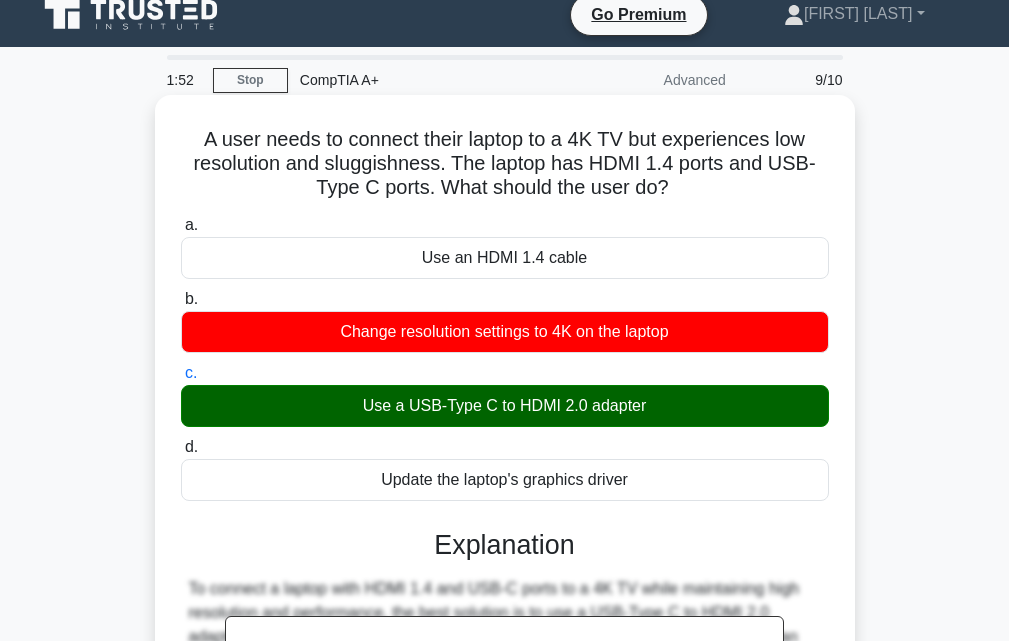 scroll, scrollTop: 0, scrollLeft: 0, axis: both 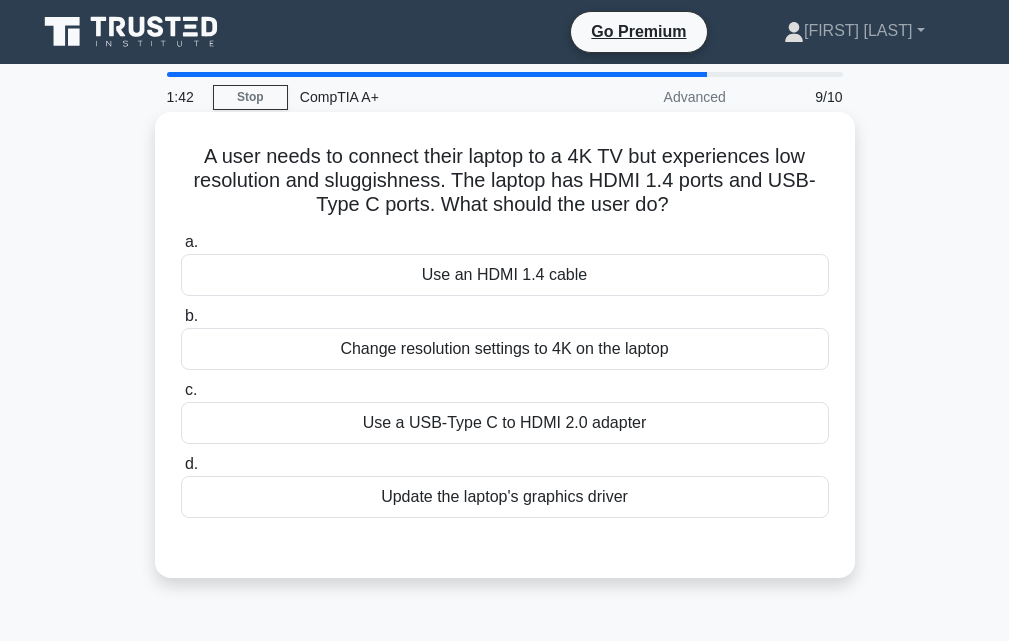 click on "Use a USB-Type C to HDMI 2.0 adapter" at bounding box center [505, 423] 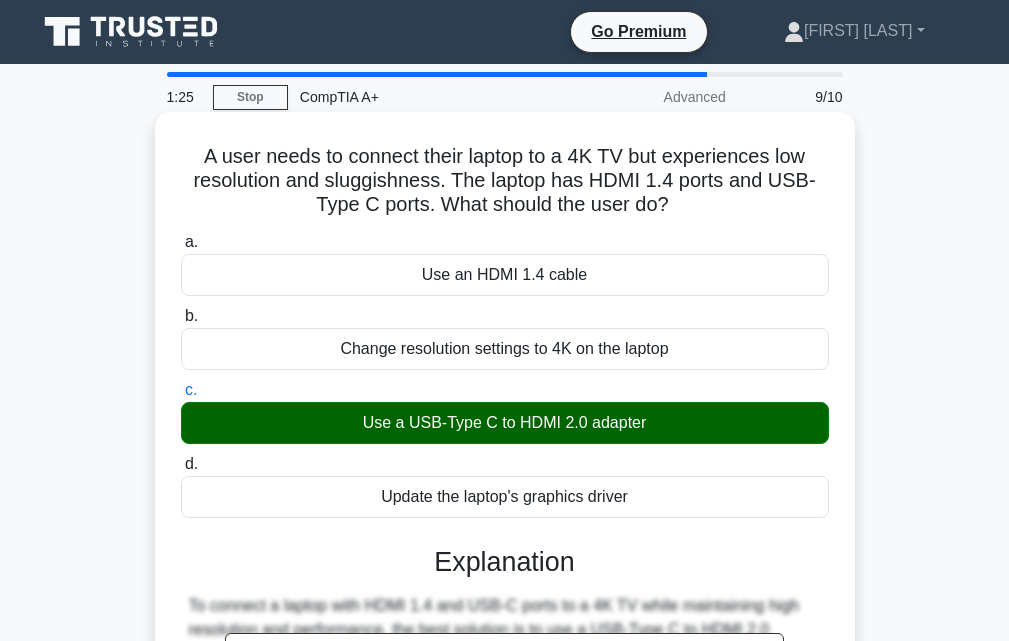 scroll, scrollTop: 439, scrollLeft: 0, axis: vertical 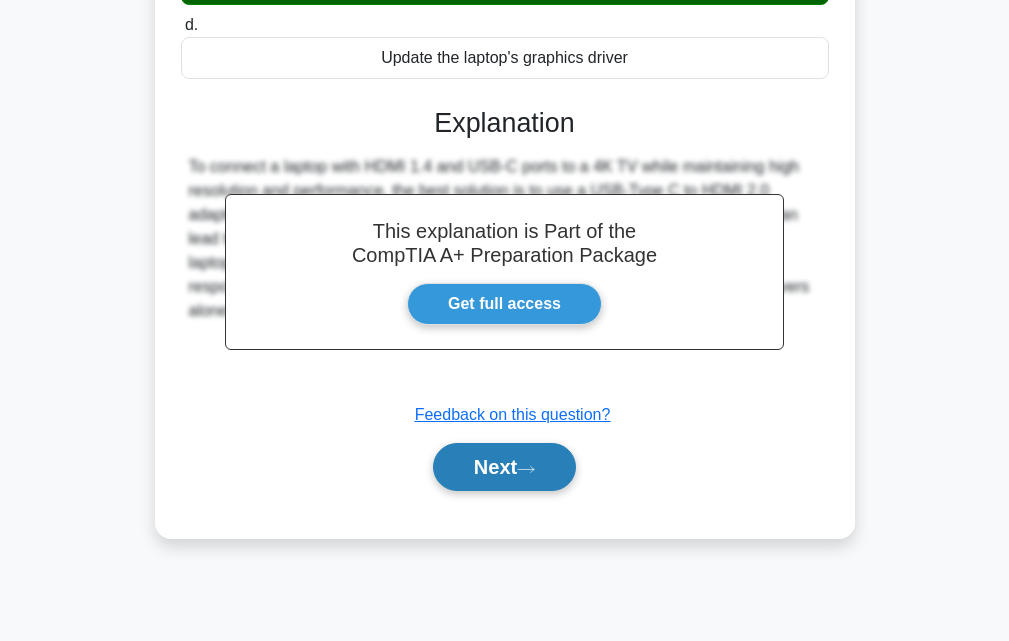click on "Next" at bounding box center (504, 467) 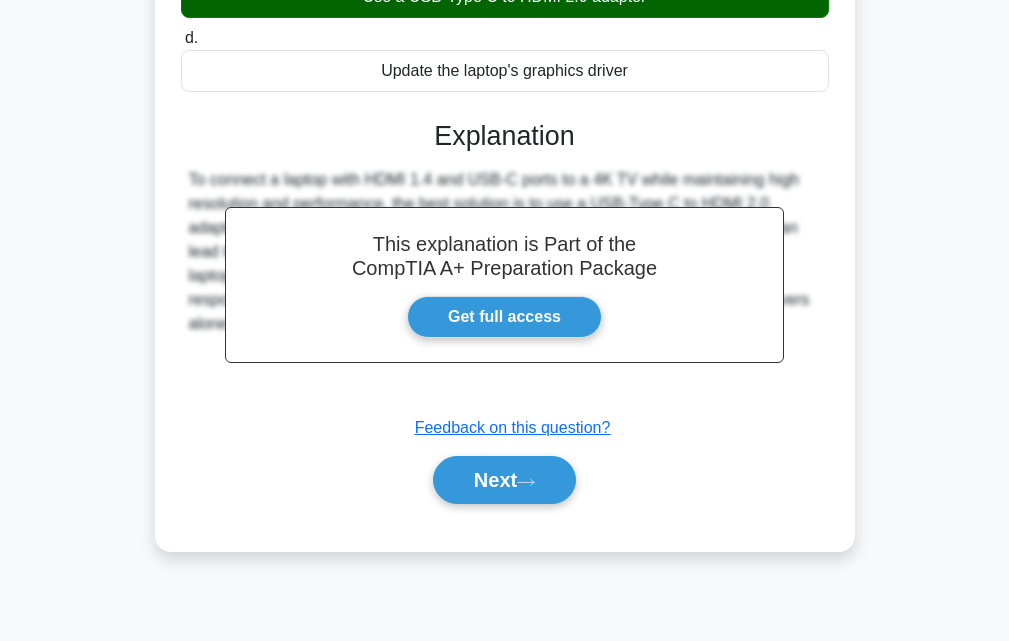 scroll, scrollTop: 439, scrollLeft: 0, axis: vertical 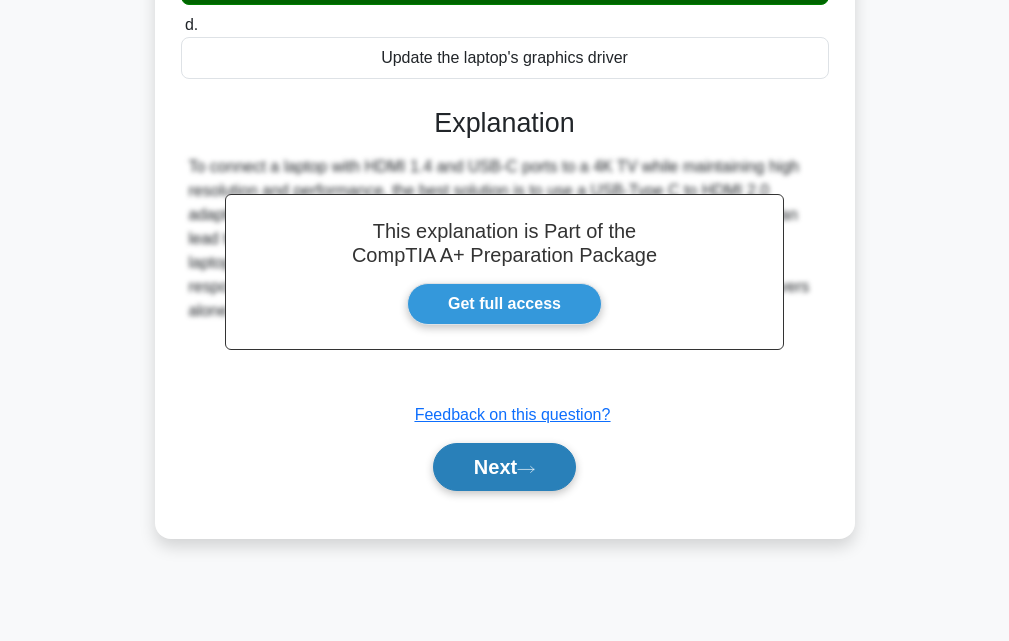 click on "Next" at bounding box center (504, 467) 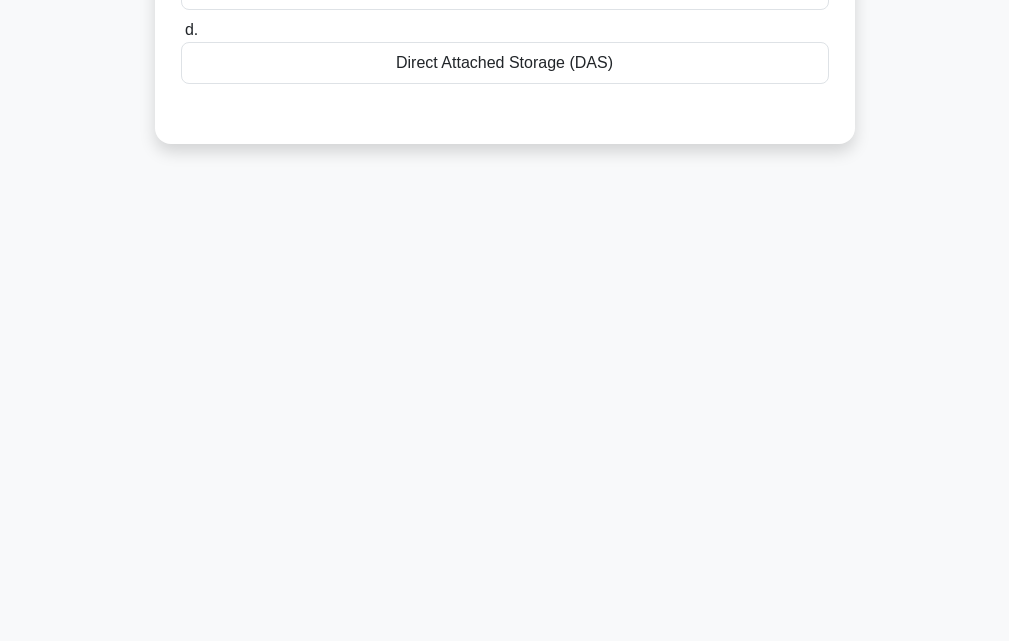 scroll, scrollTop: 0, scrollLeft: 0, axis: both 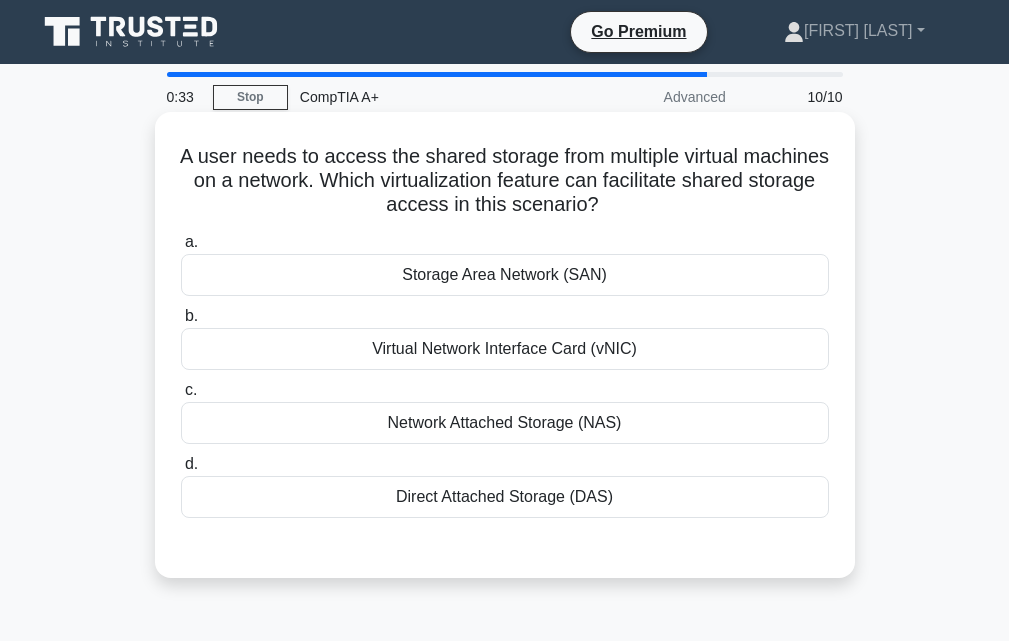 click on "Virtual Network Interface Card (vNIC)" at bounding box center [505, 349] 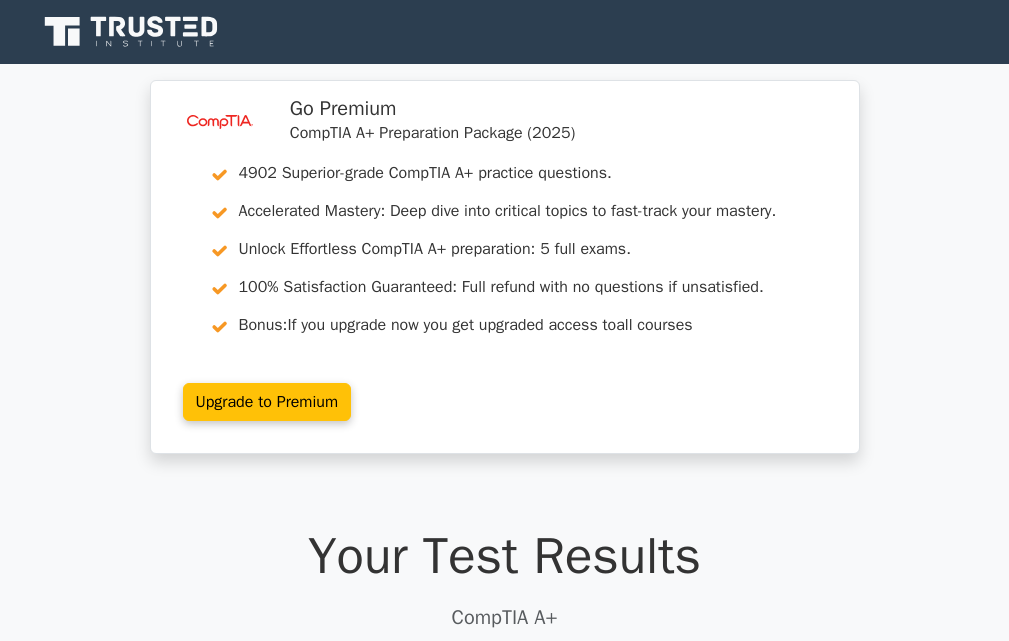 scroll, scrollTop: 0, scrollLeft: 0, axis: both 